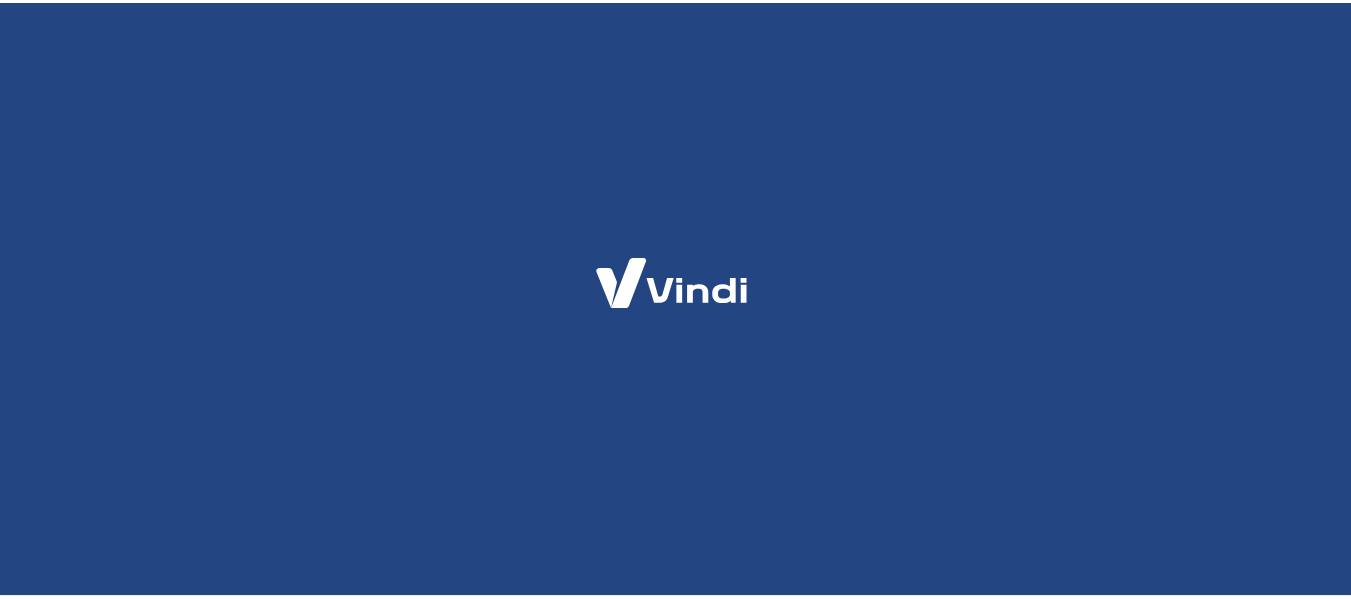scroll, scrollTop: 0, scrollLeft: 0, axis: both 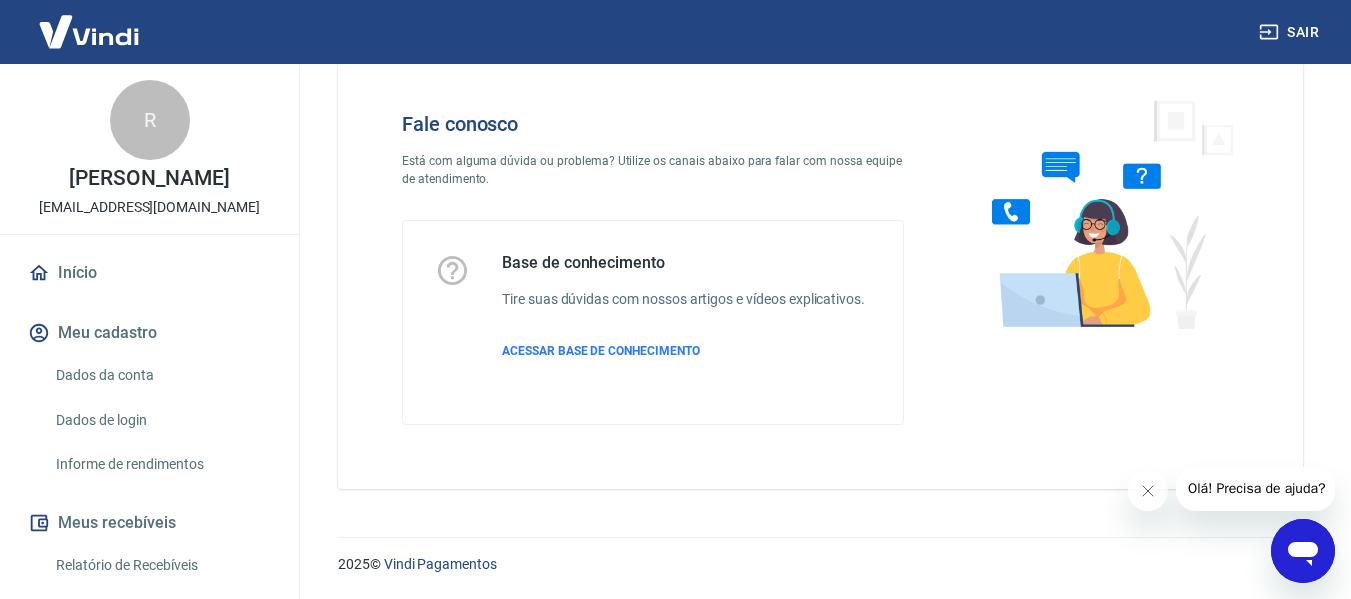 click on "Olá! Precisa de ajuda?" at bounding box center (1256, 488) 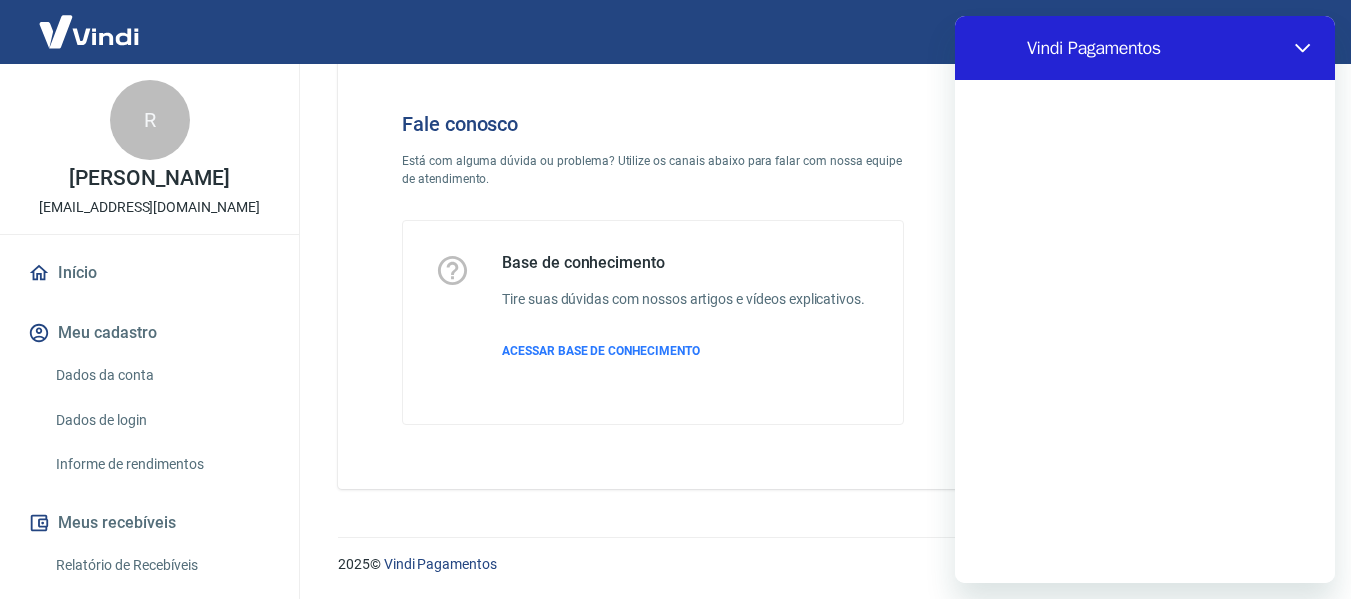 scroll, scrollTop: 0, scrollLeft: 0, axis: both 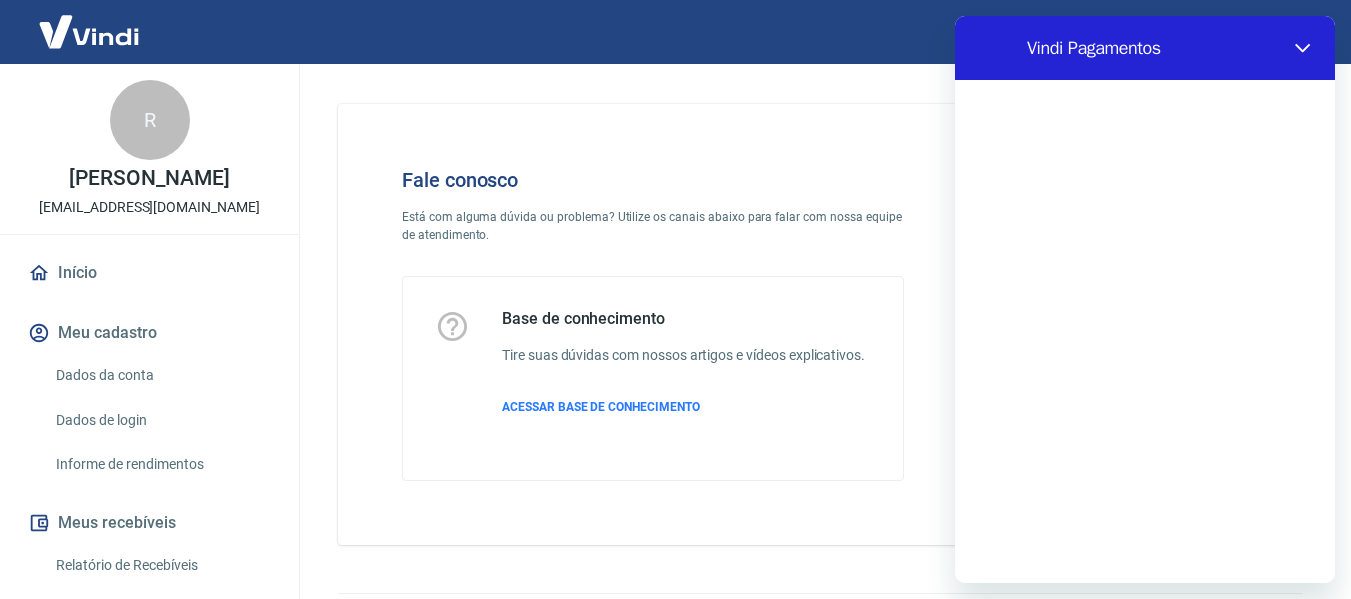 click at bounding box center (1303, 48) 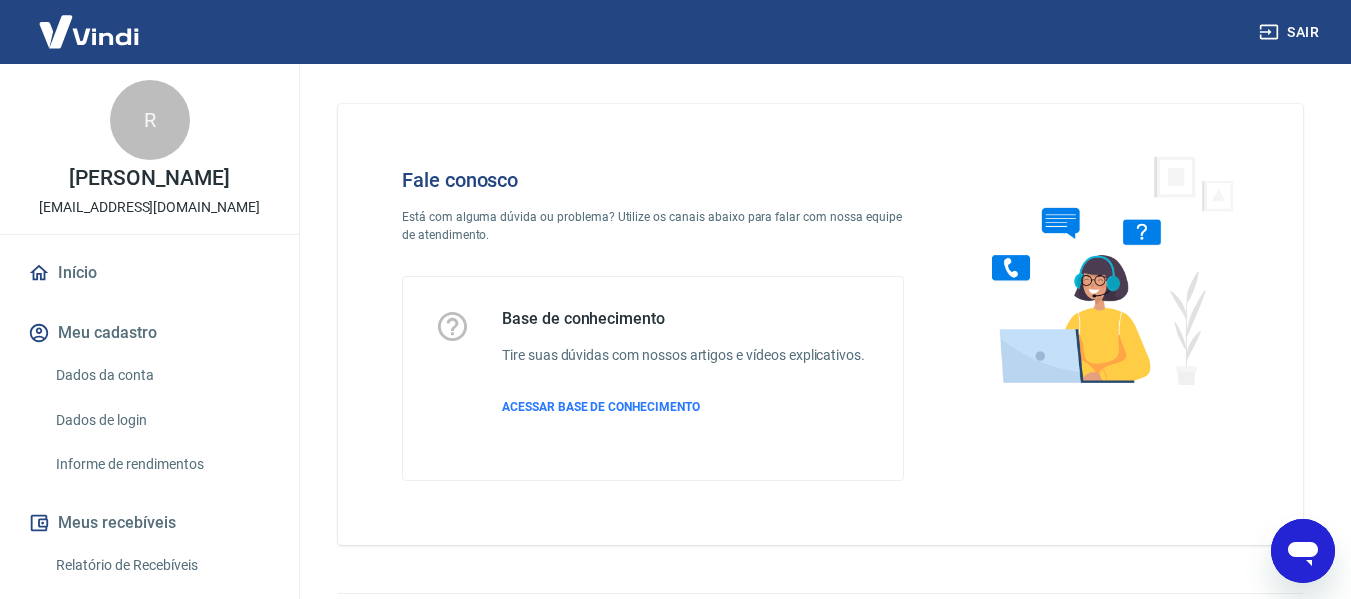 click 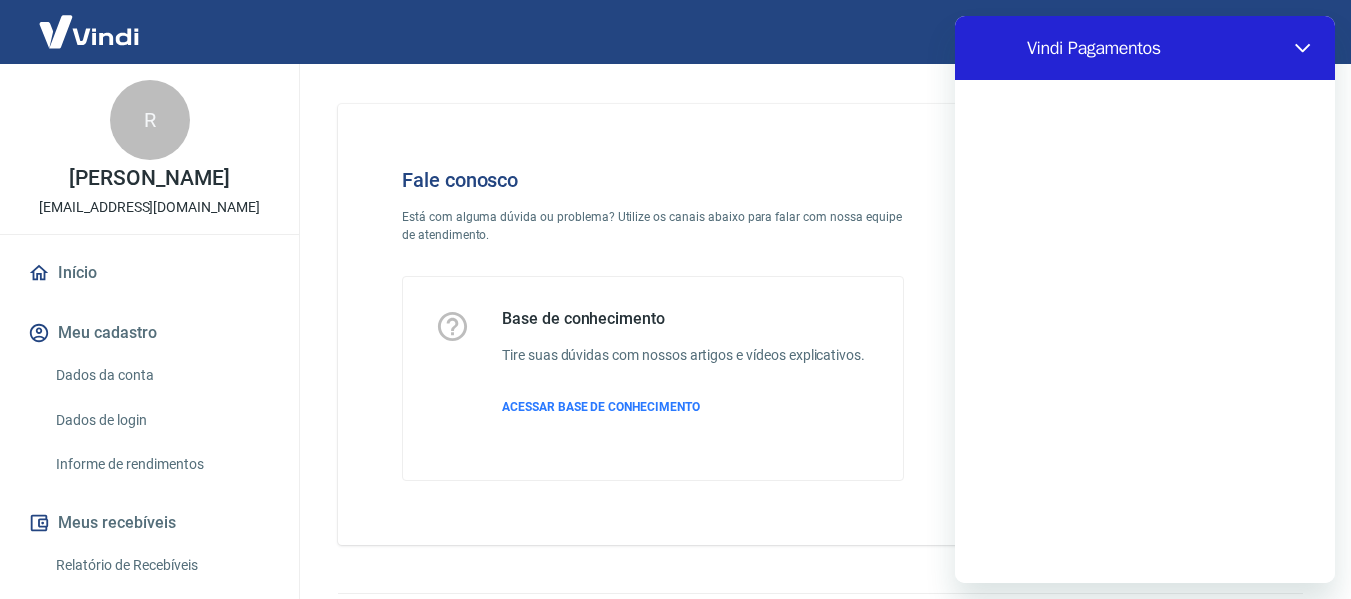 click at bounding box center [1145, 331] 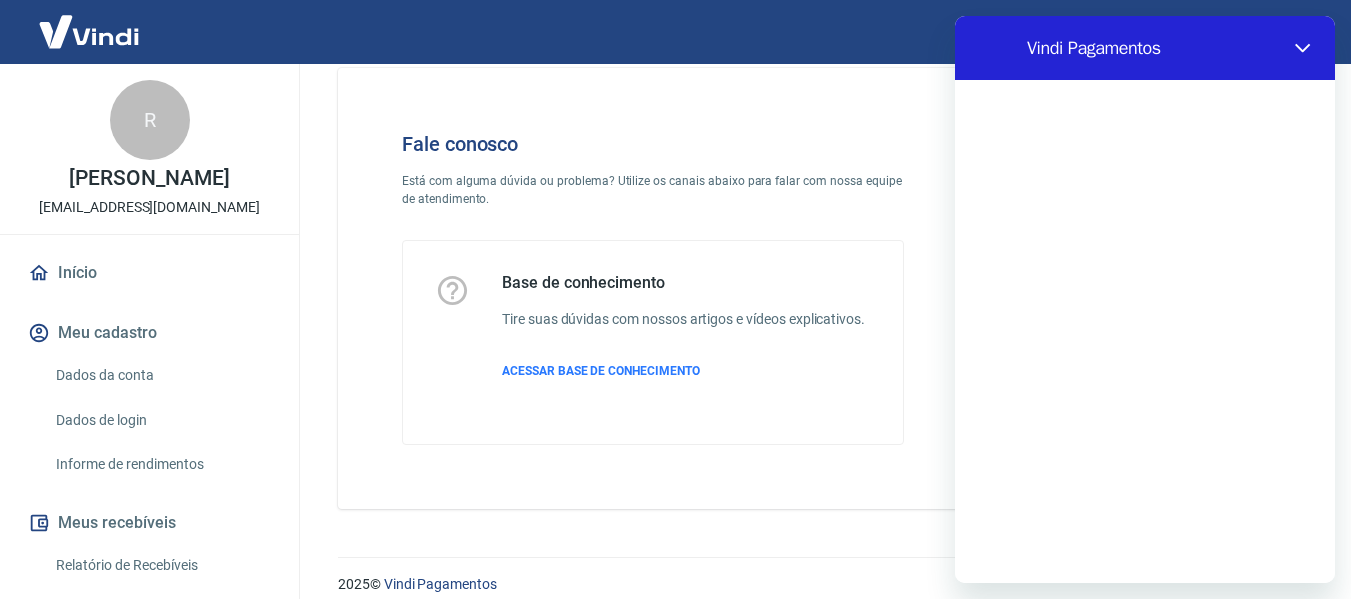 scroll, scrollTop: 56, scrollLeft: 0, axis: vertical 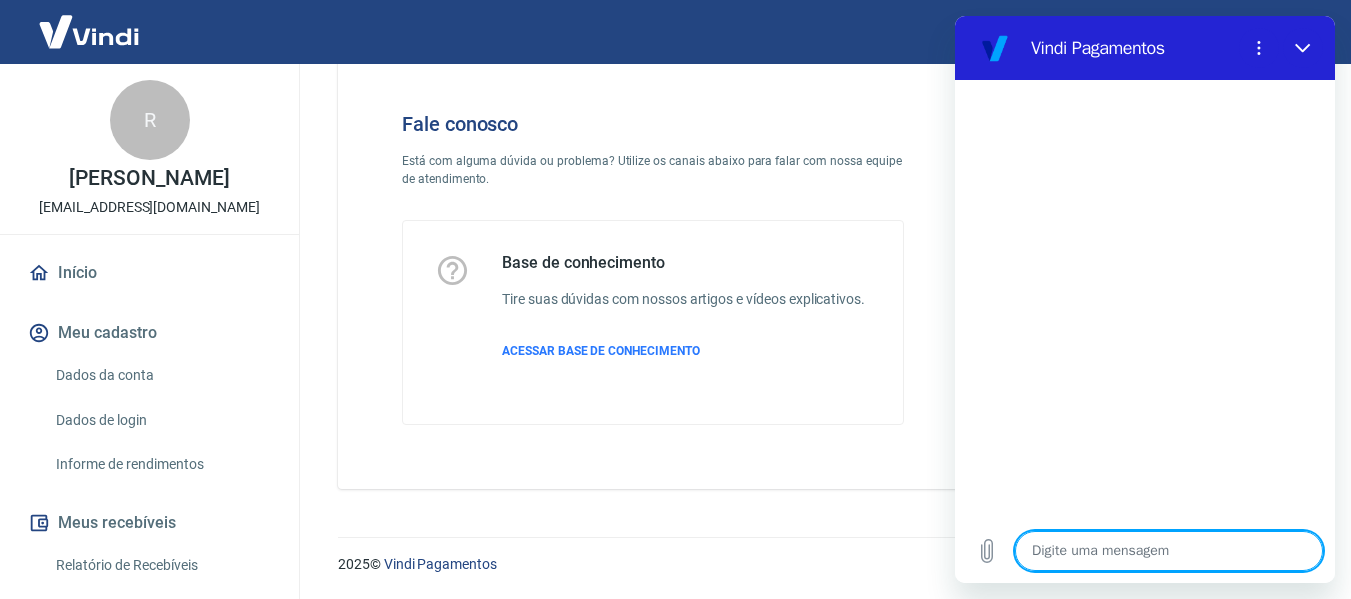 click at bounding box center [1169, 551] 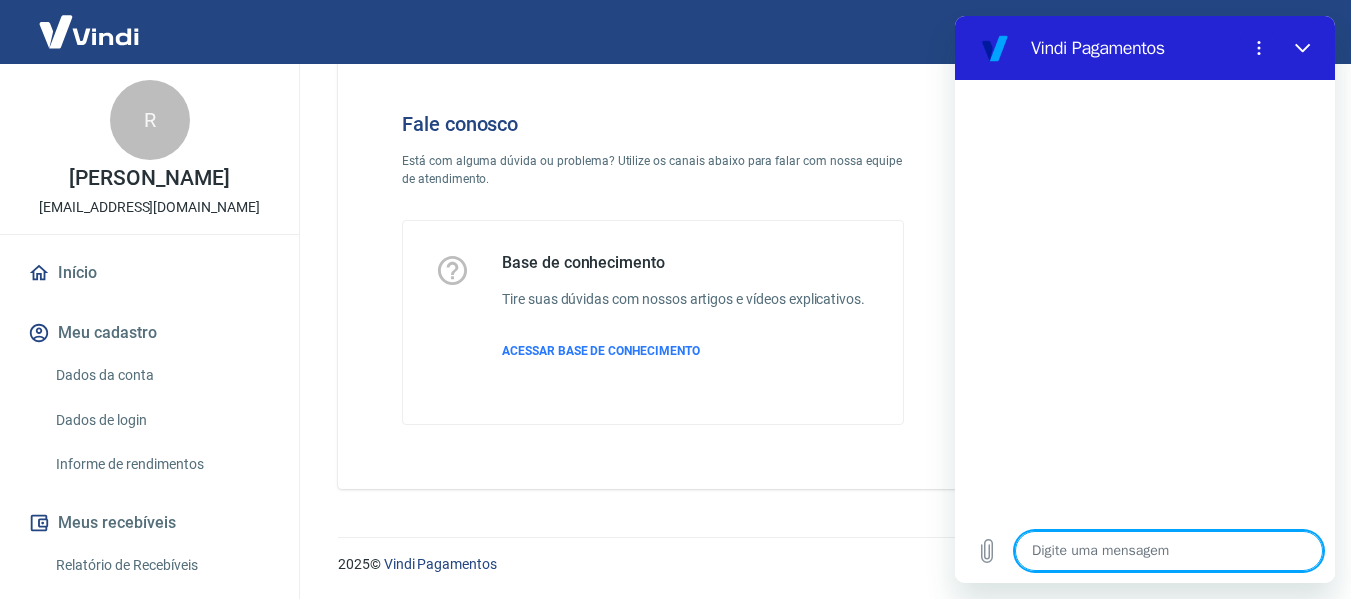 type on "N" 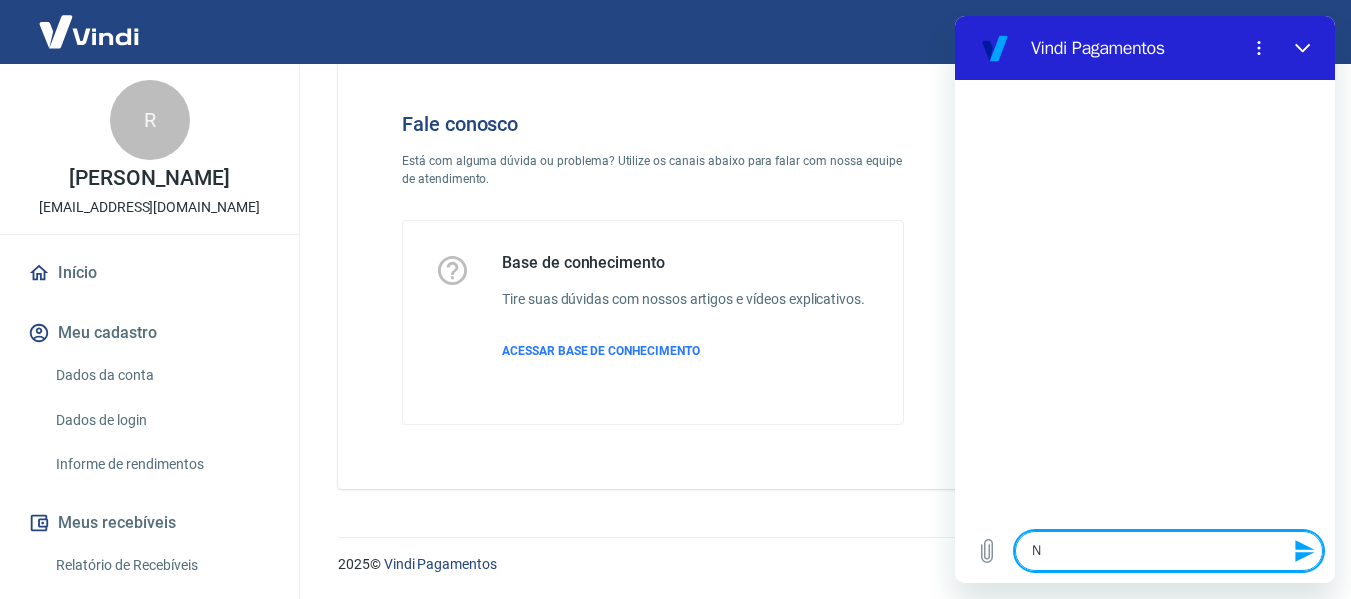 type on "NB" 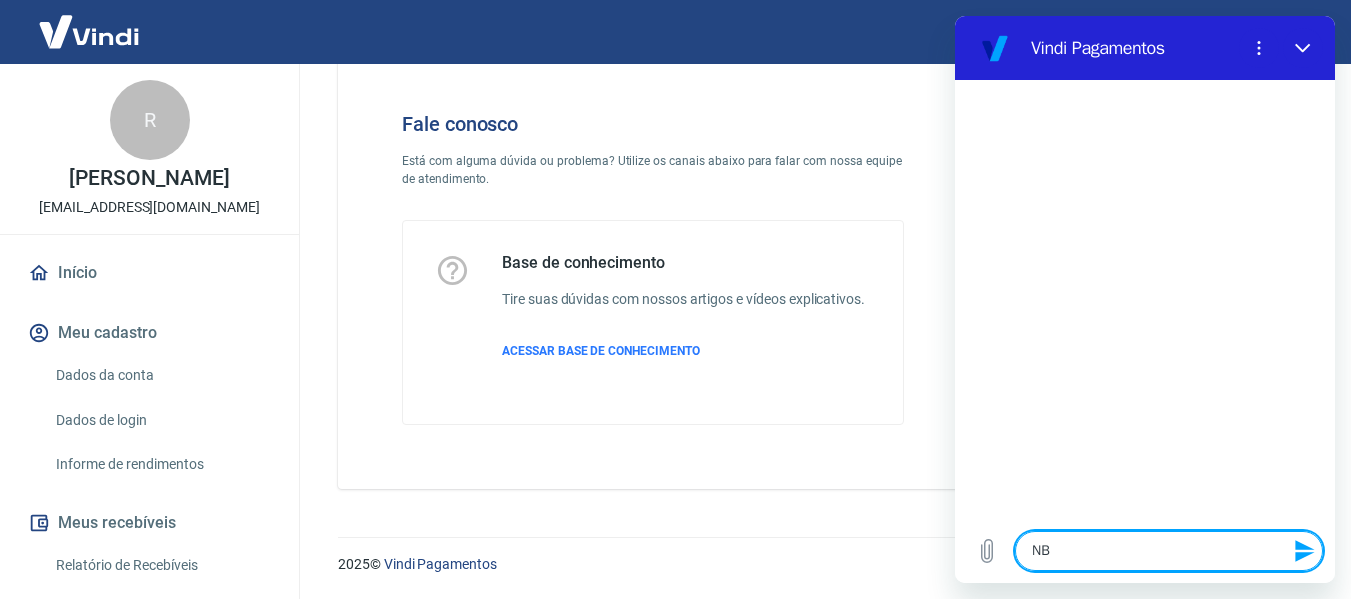 type on "NBo" 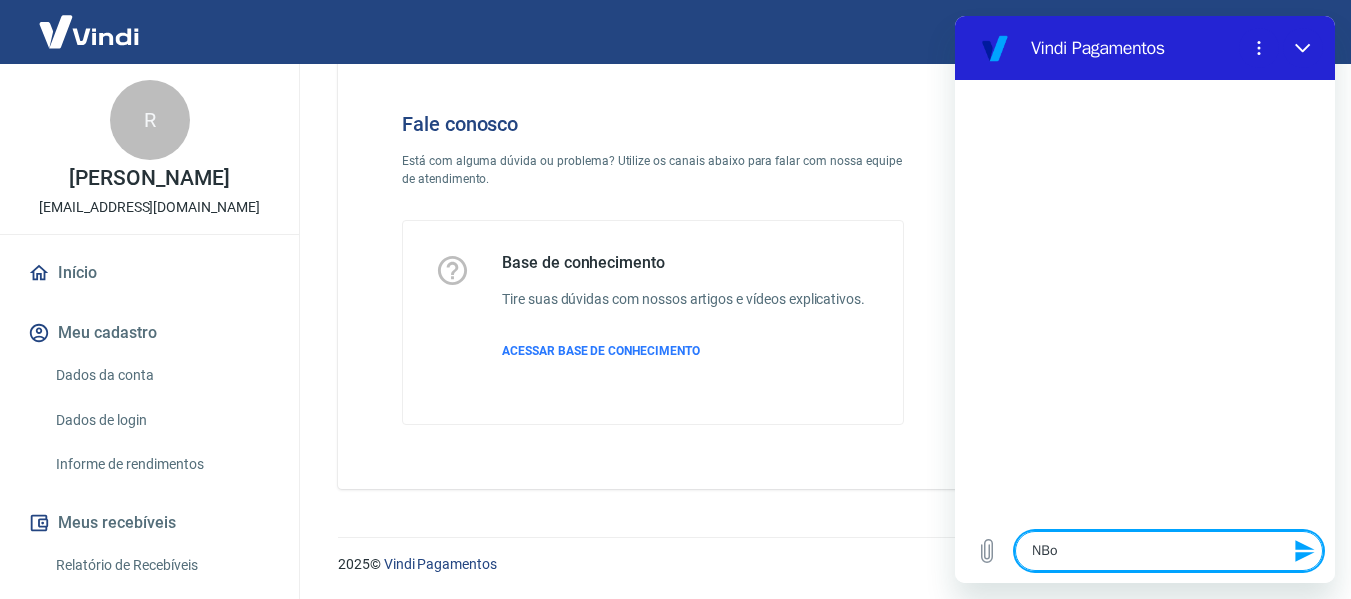 type on "NBoa" 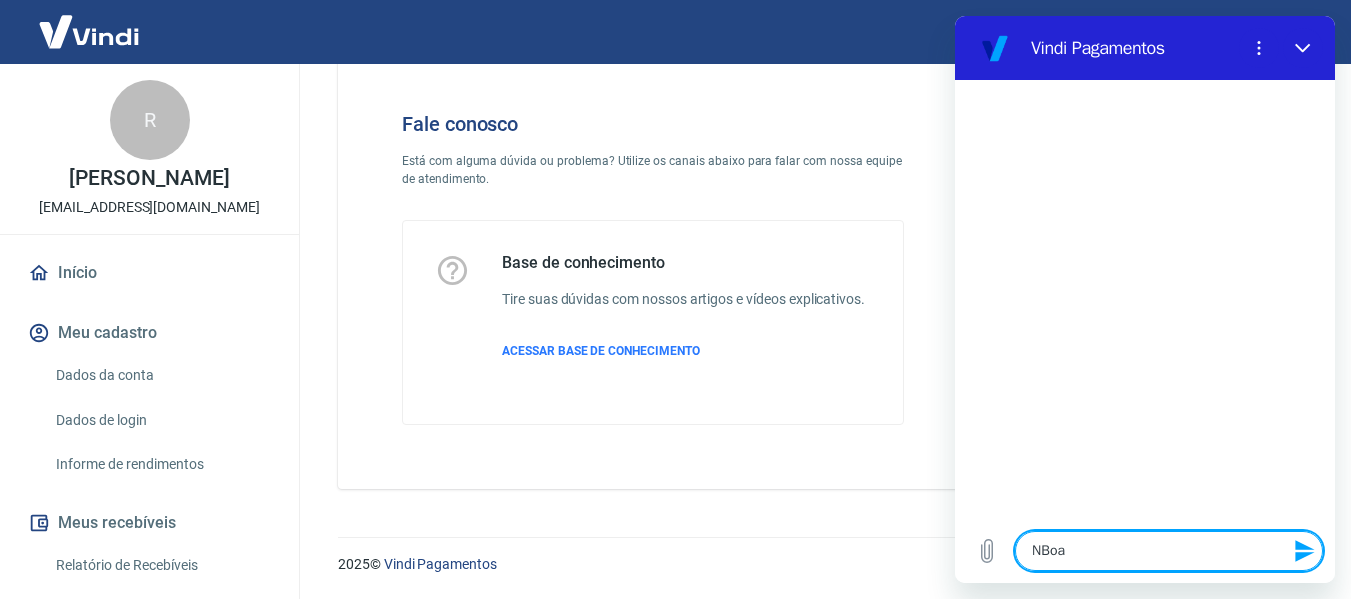 type on "NBoa" 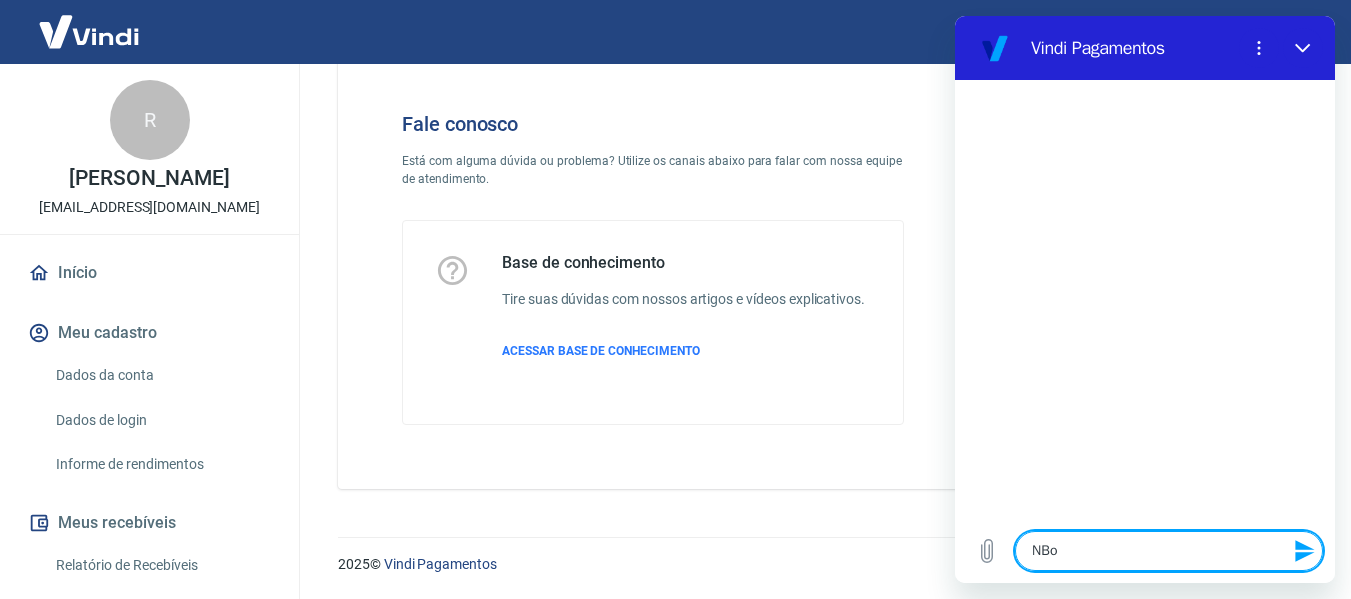 type on "NB" 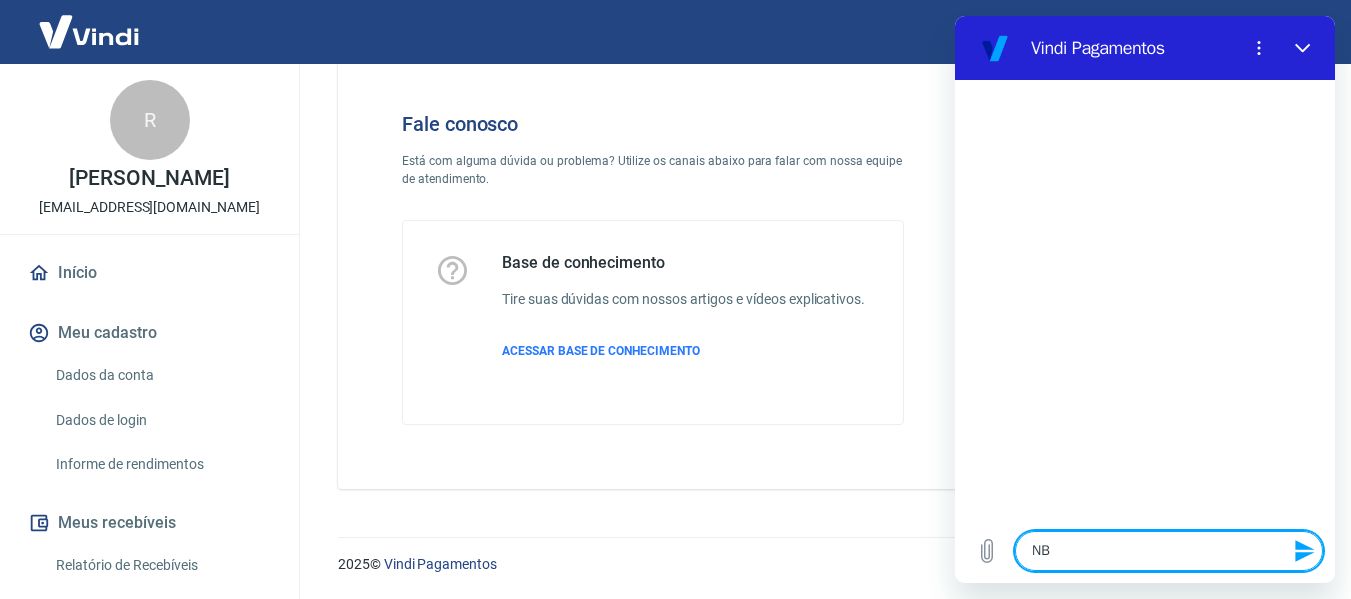type on "N" 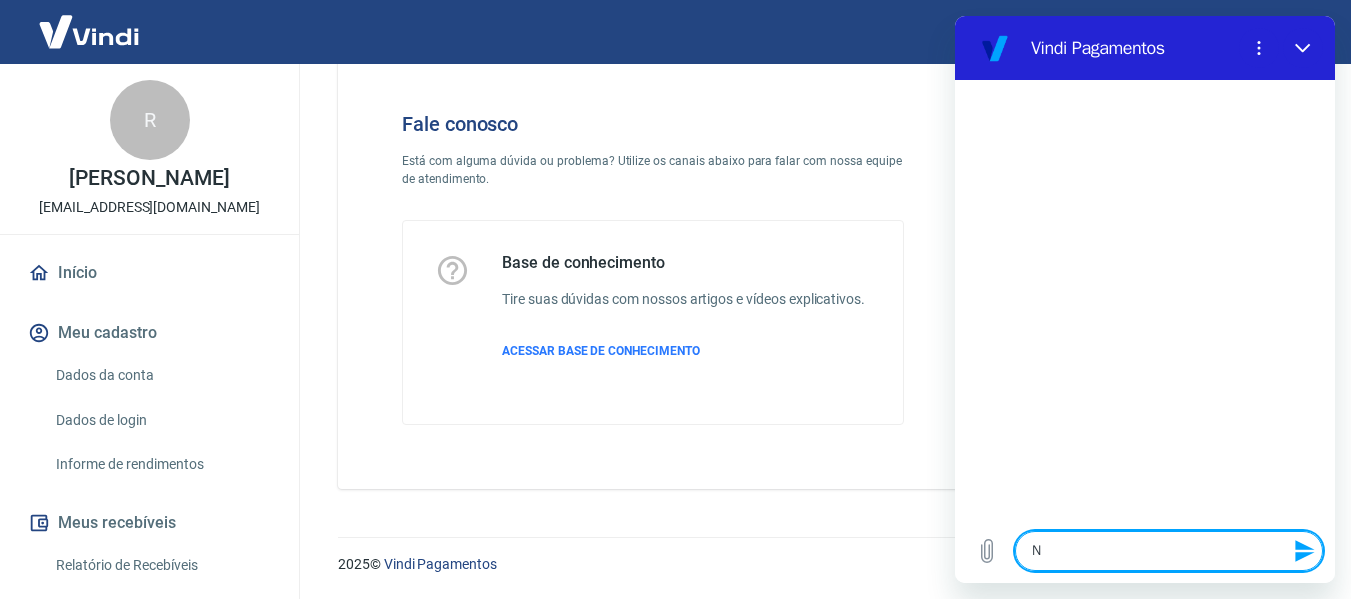 type 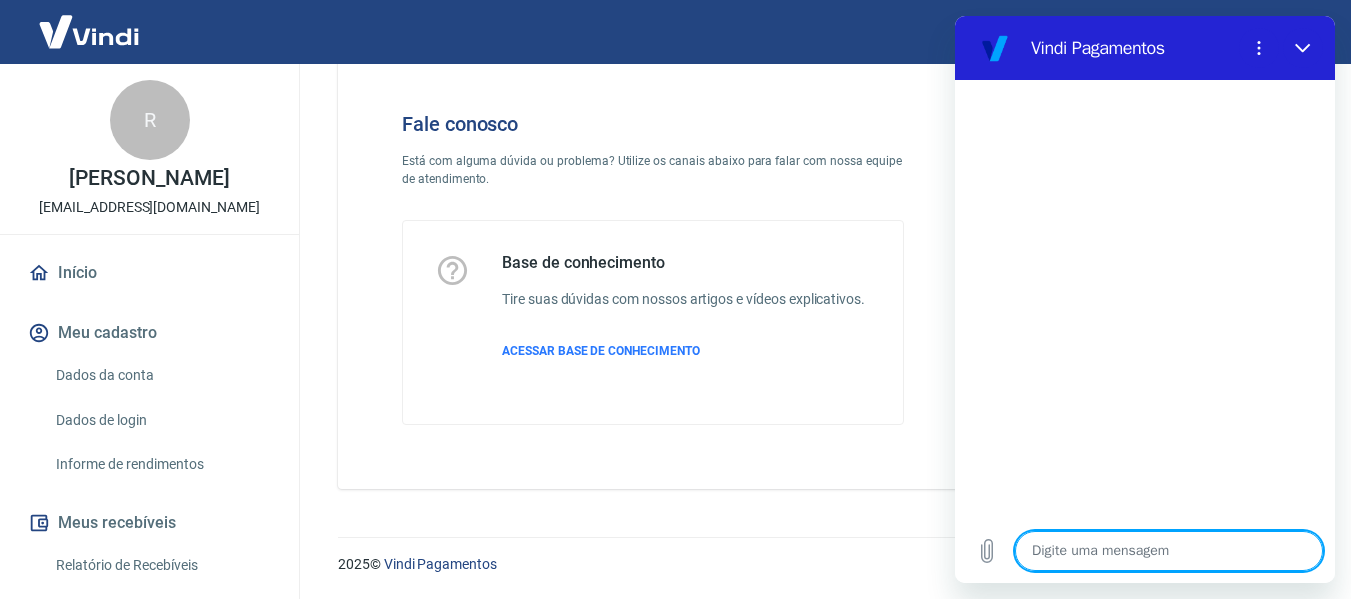 type on "B" 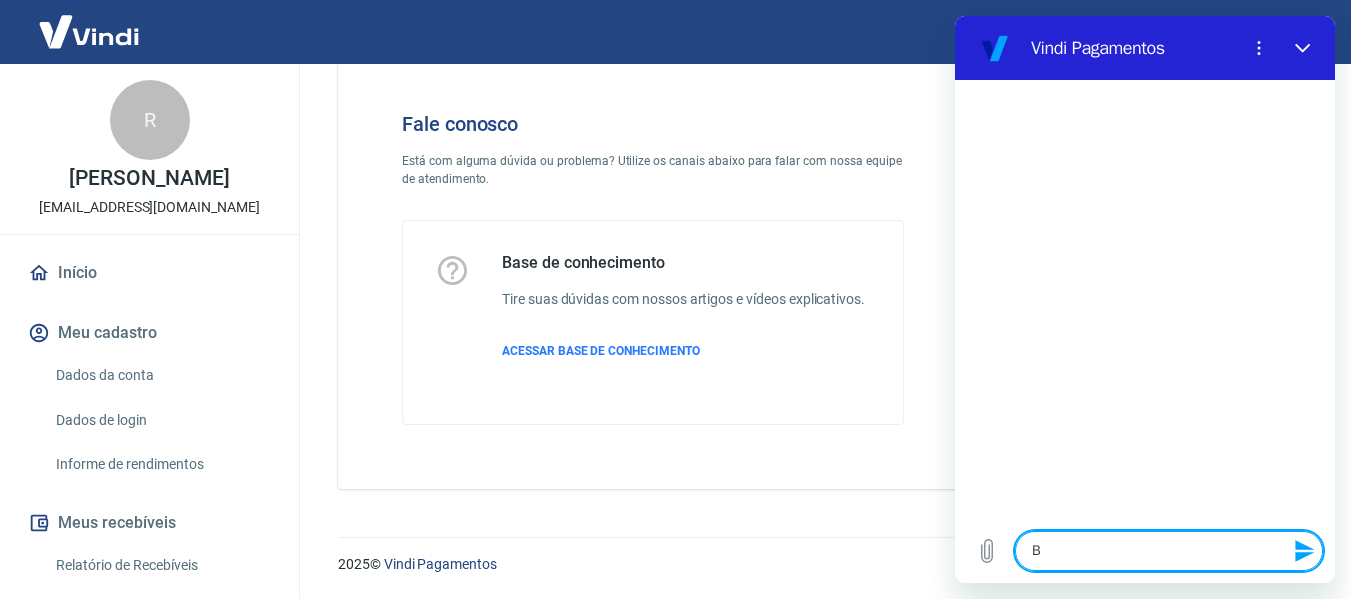 type on "Bo" 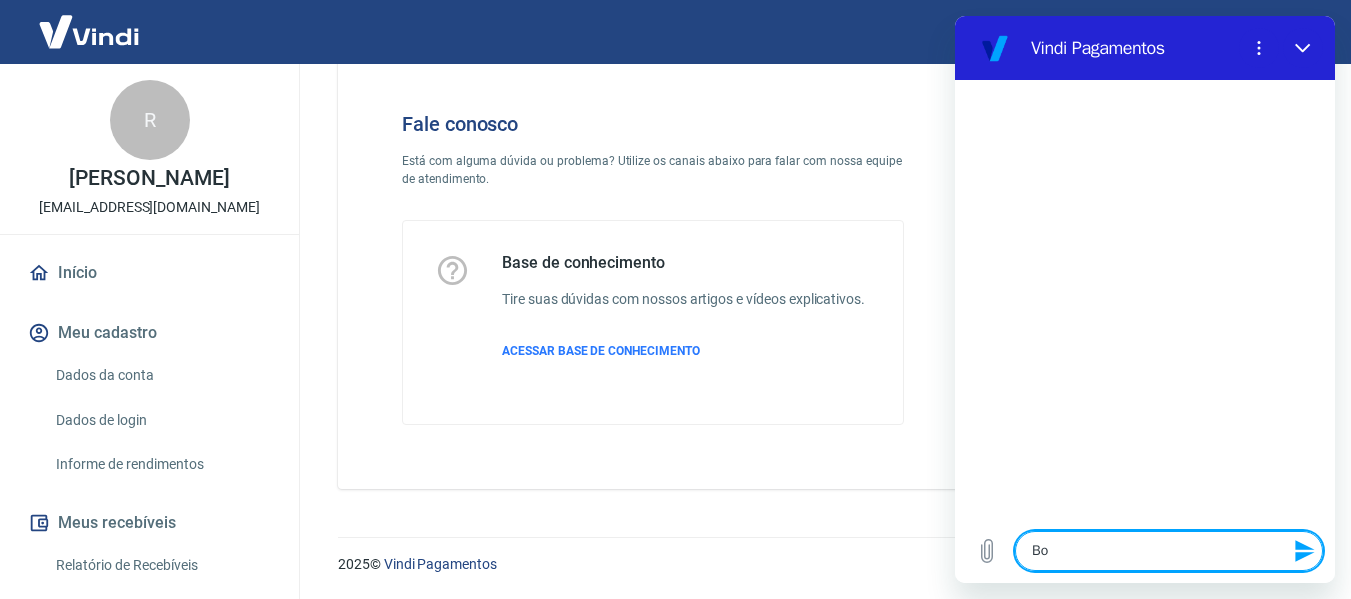 type on "Boa" 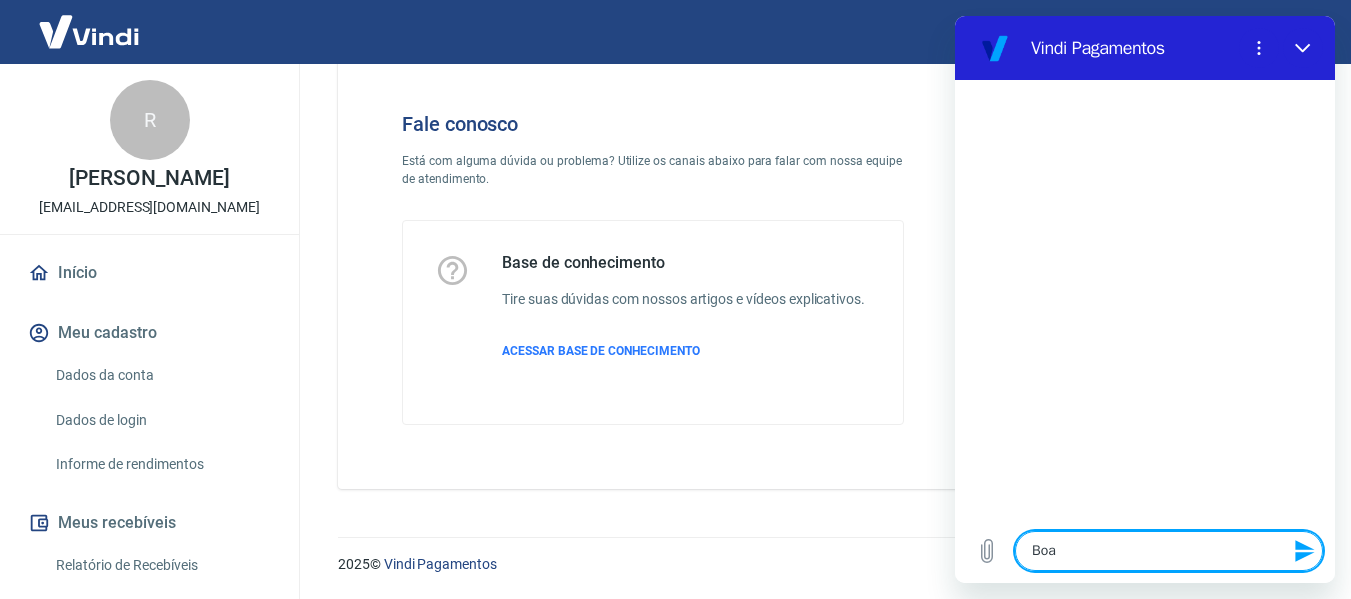 type on "Boa" 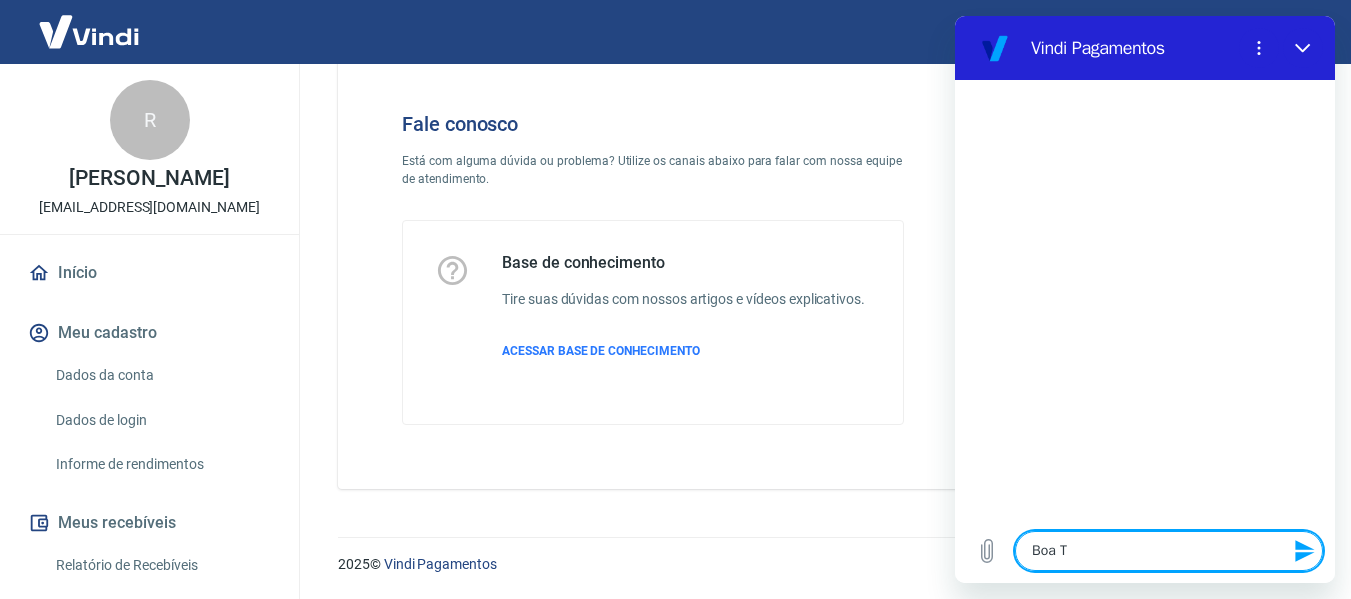 type on "Boa Ta" 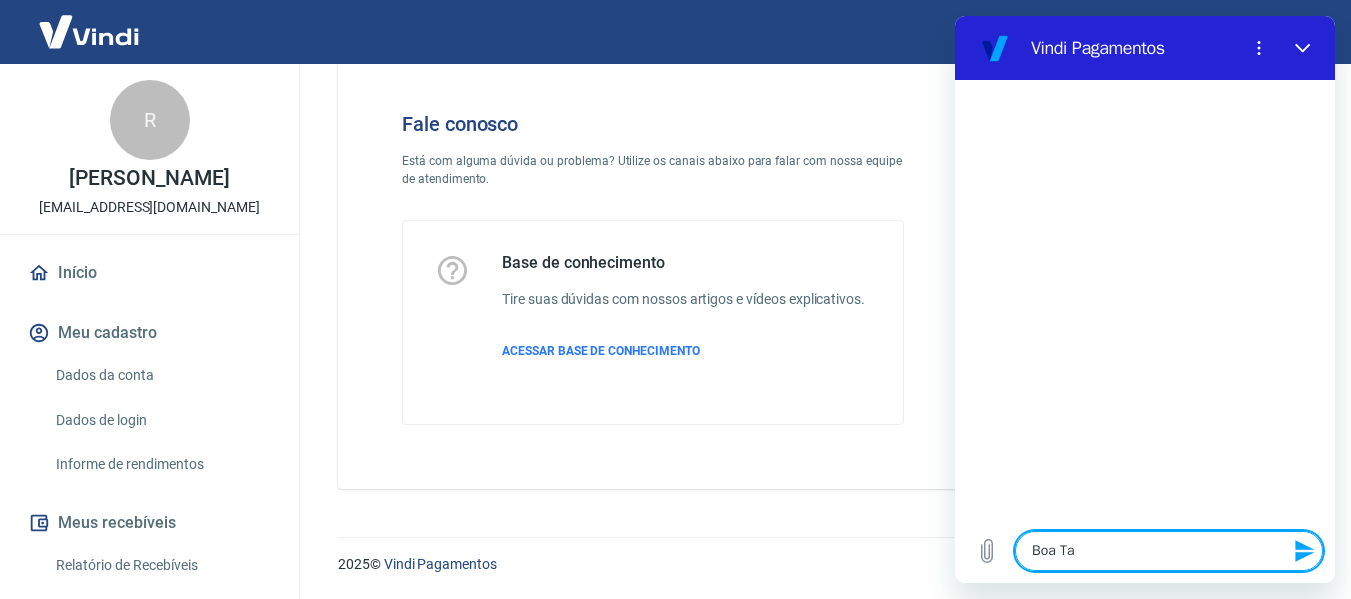 type on "Boa Tar" 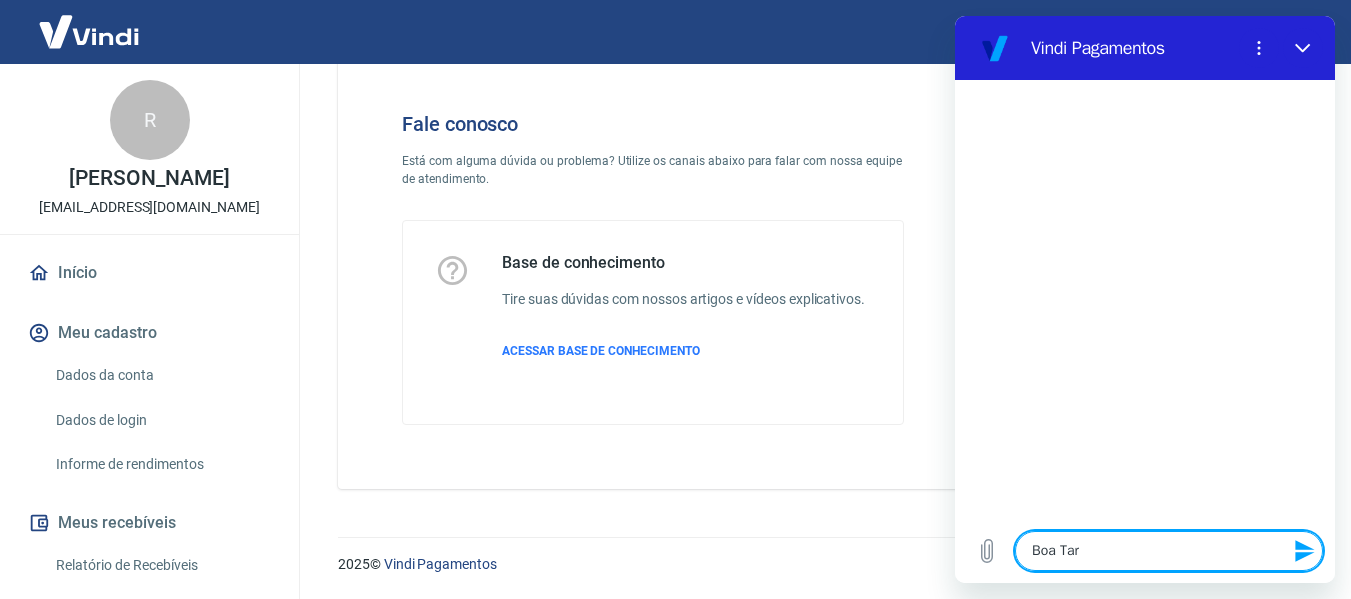 type on "Boa Tard" 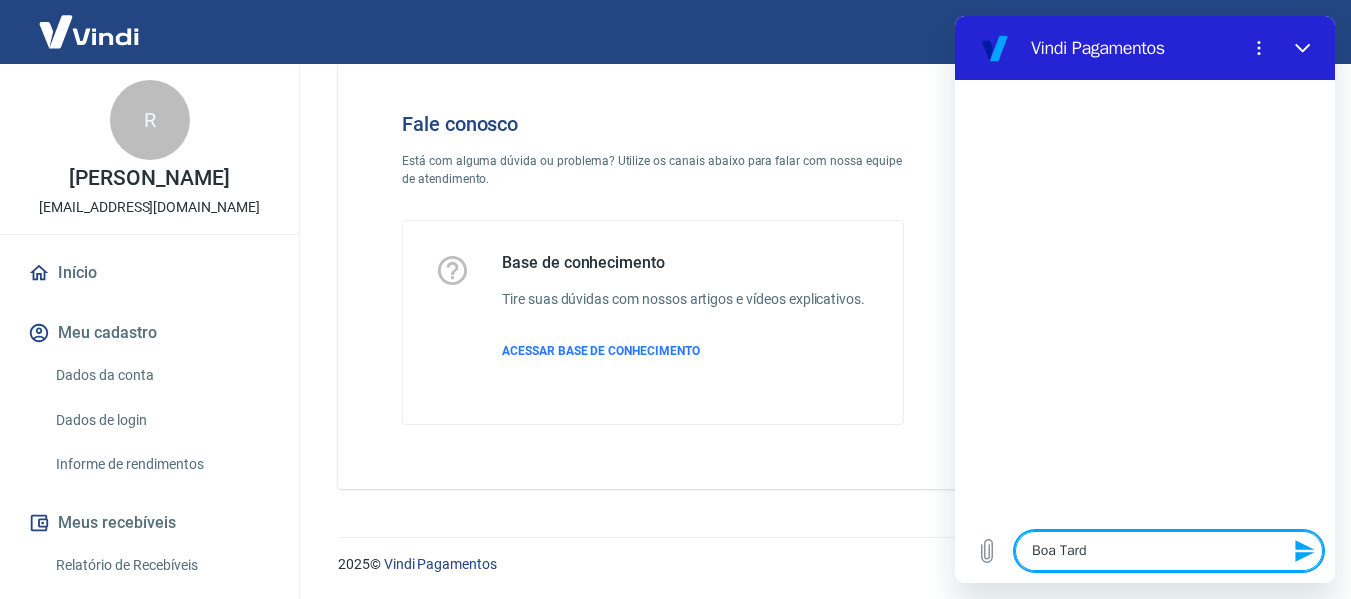 type on "Boa Tarde" 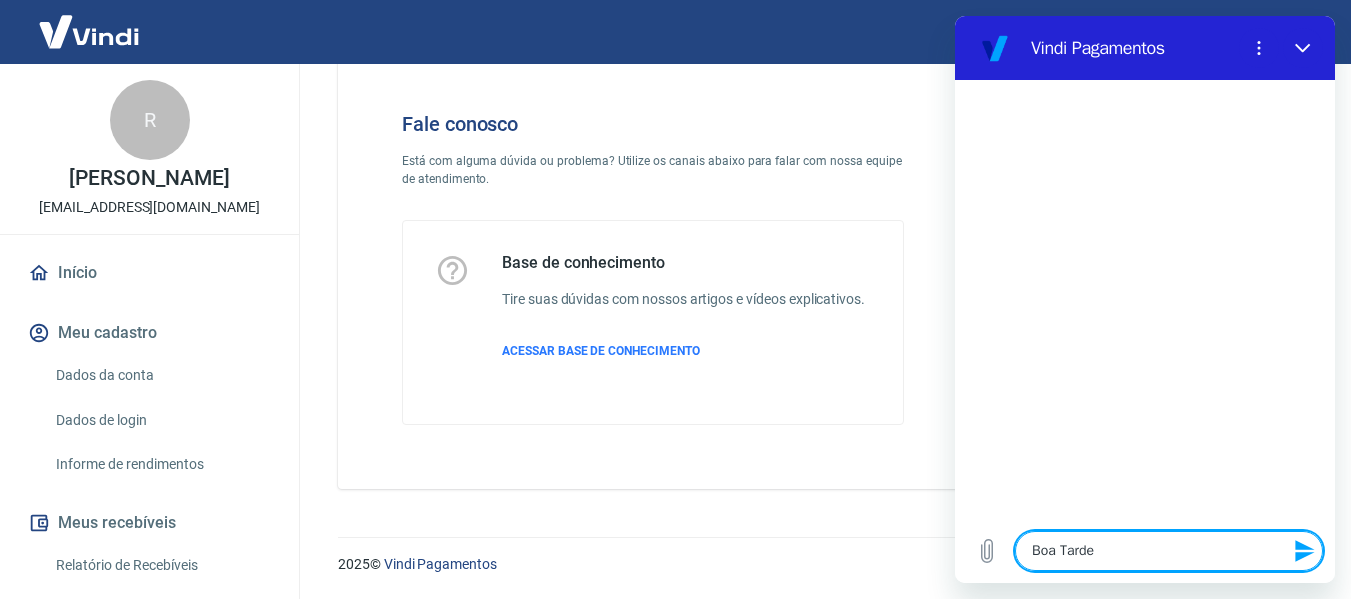 type on "Boa Tarde!" 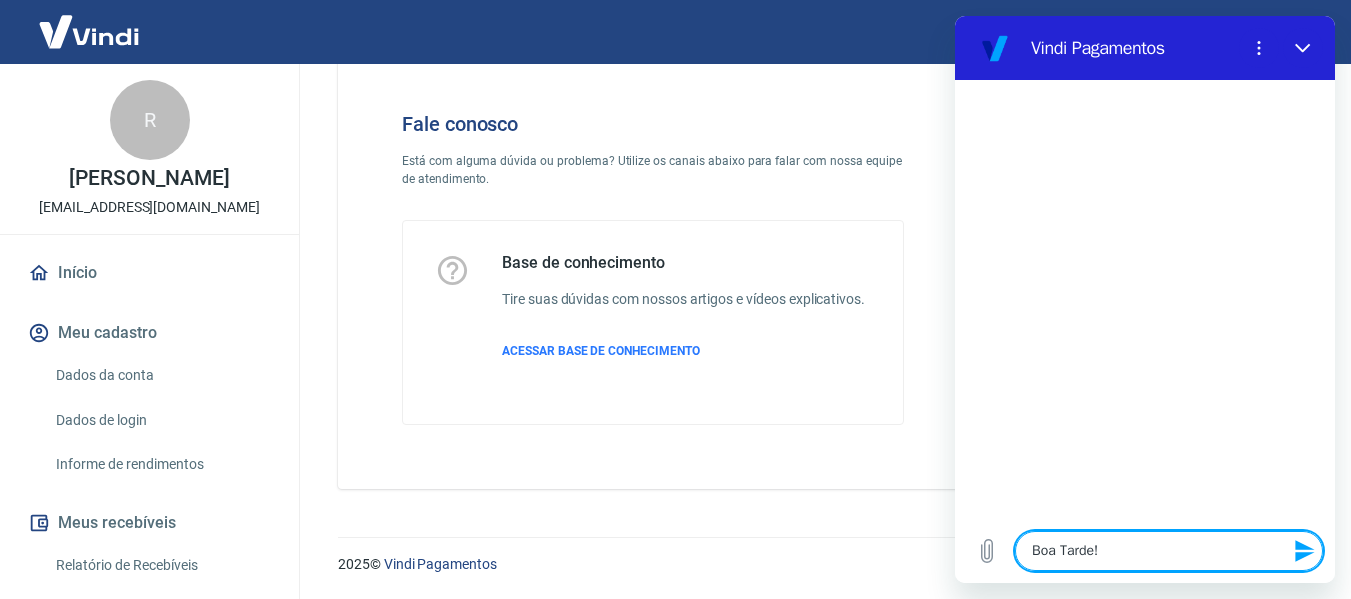 type on "Boa Tarde!" 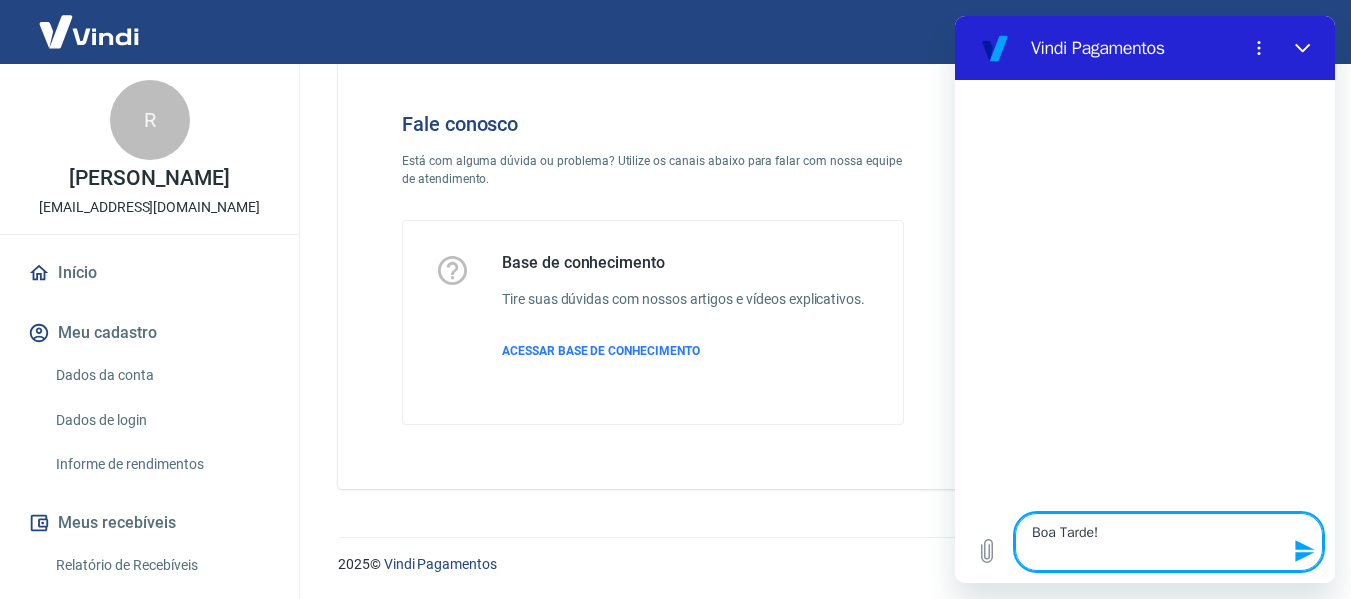 type on "Boa Tarde!
G" 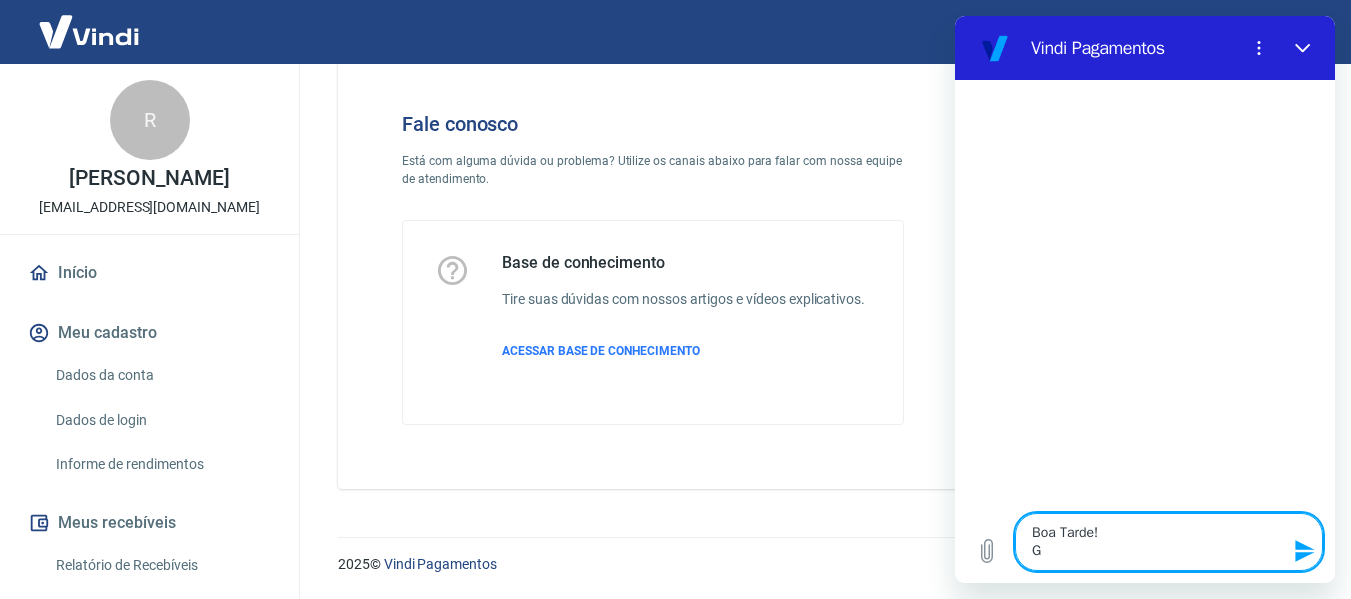type on "Boa Tarde!
Go" 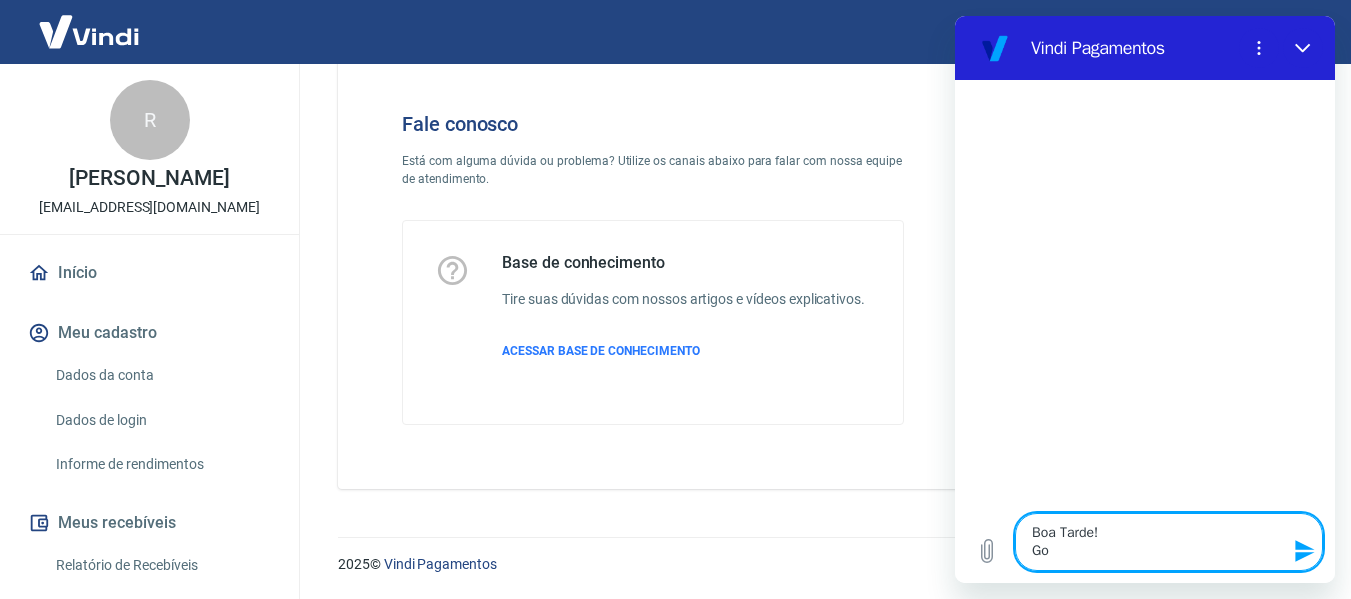 type on "Boa Tarde!
Gos" 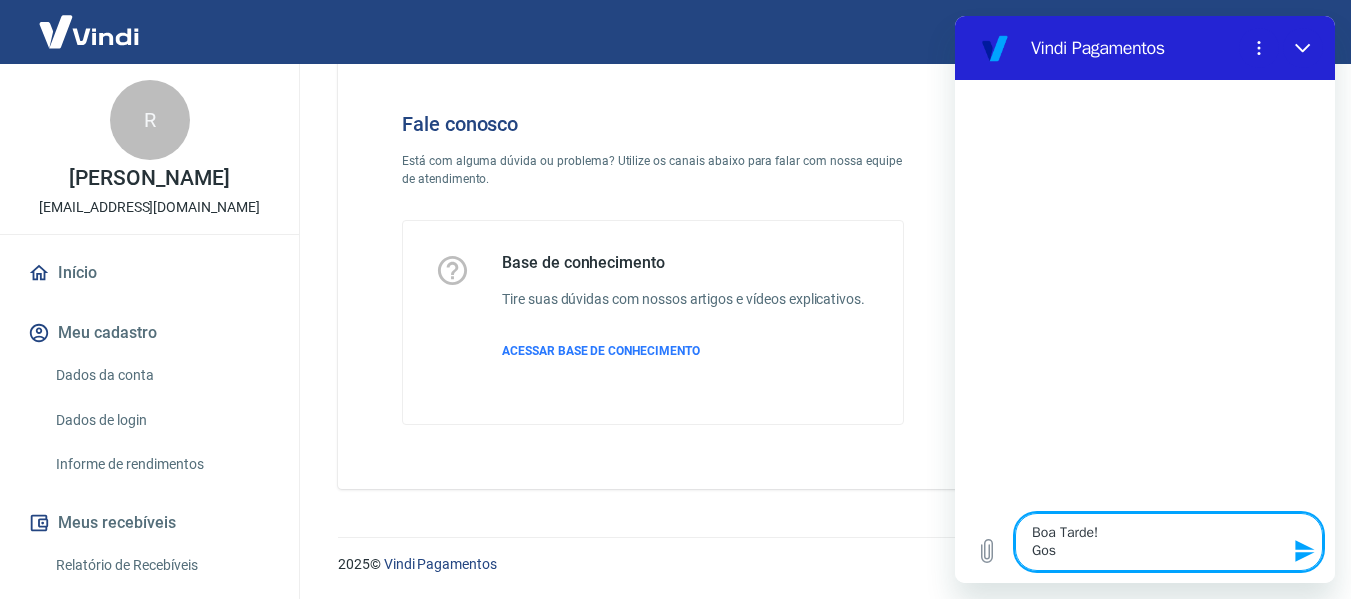 type on "Boa Tarde!
Gost" 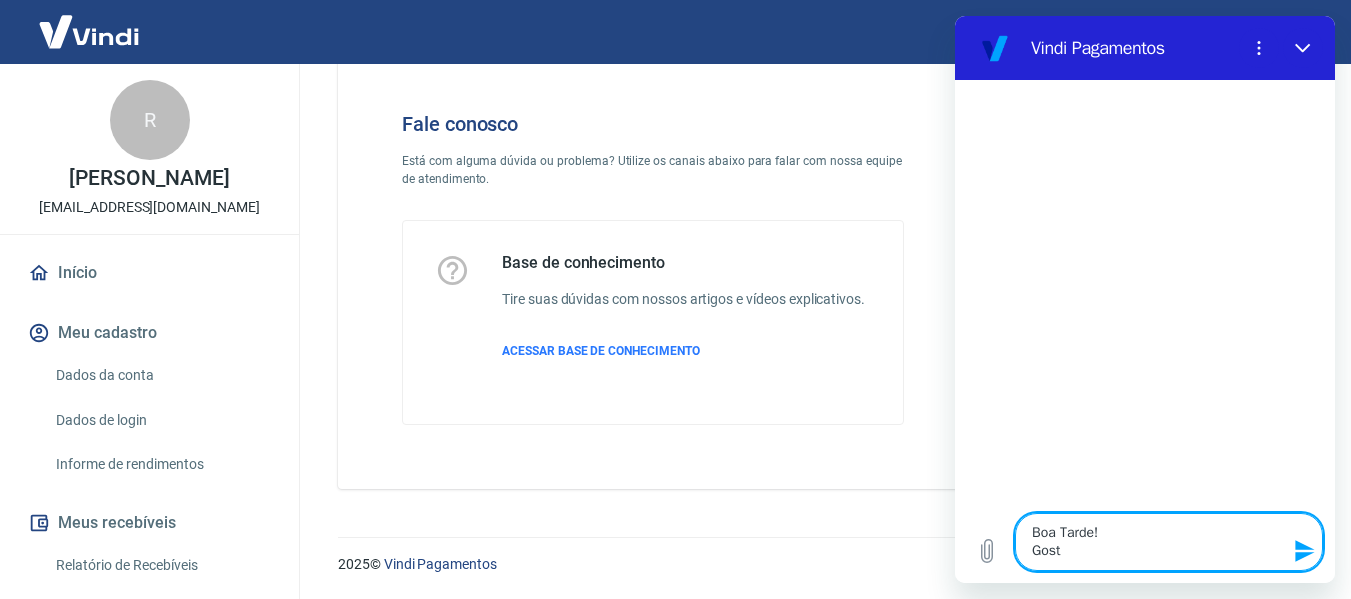 type on "Boa Tarde!
Gosta" 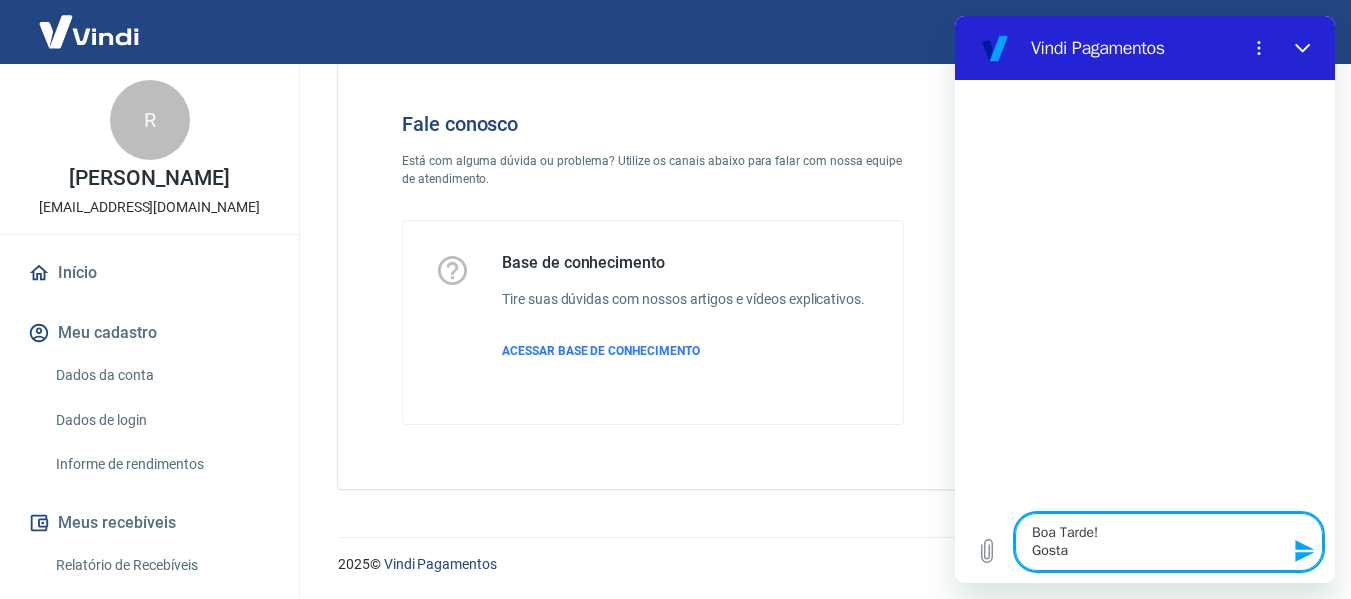 type on "Boa Tarde!
Gostar" 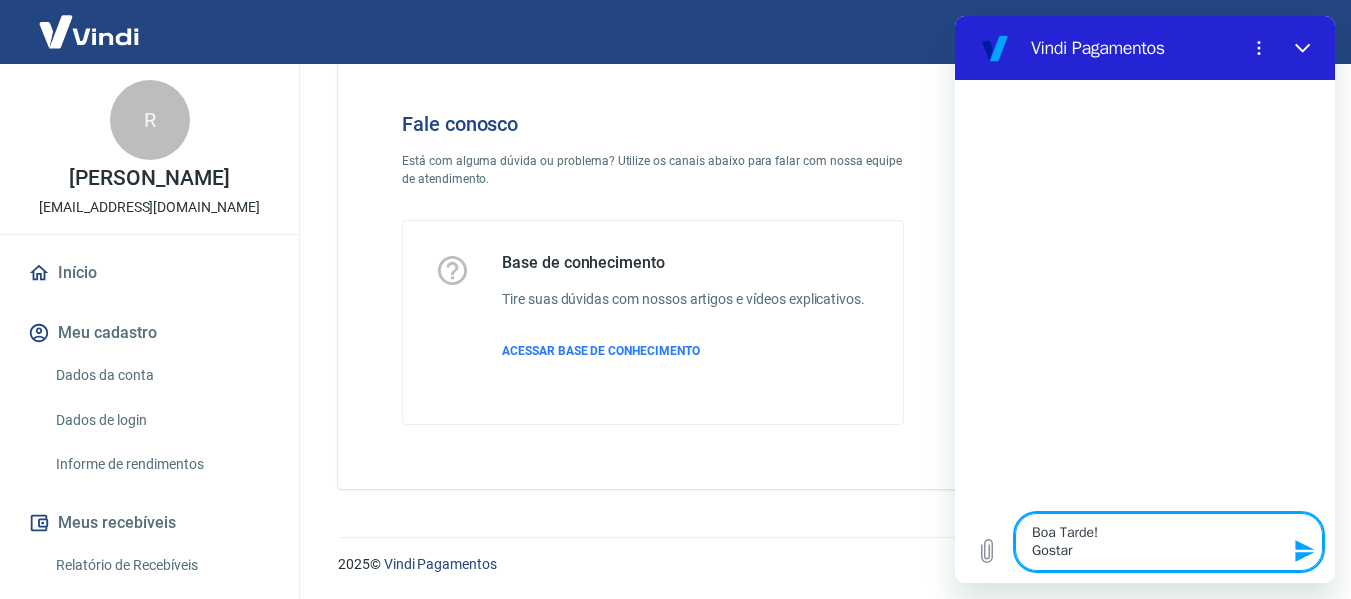 type on "Boa Tarde!
Gostari" 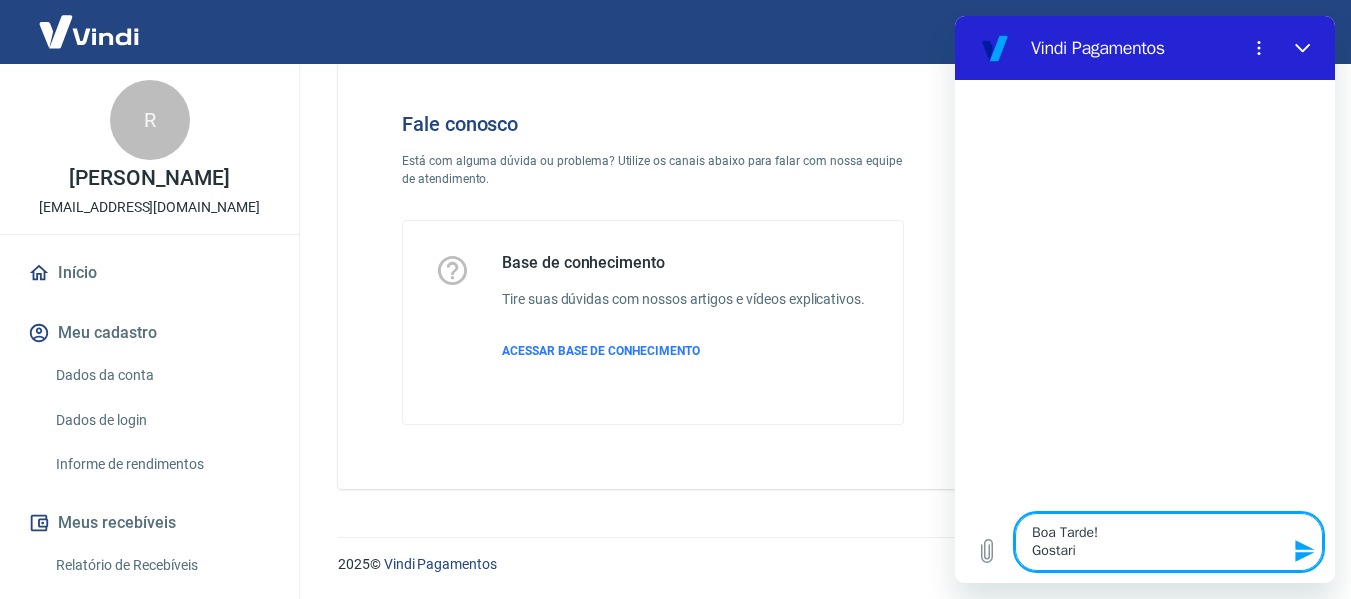type on "x" 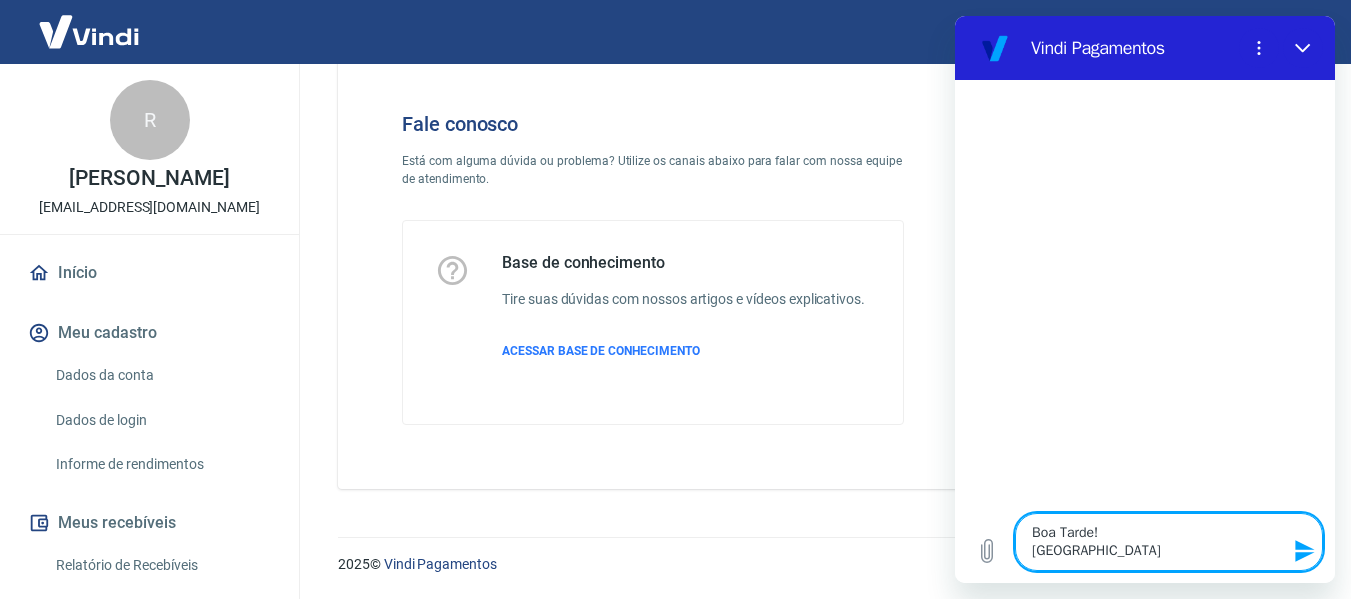 type on "Boa Tarde!
[GEOGRAPHIC_DATA]" 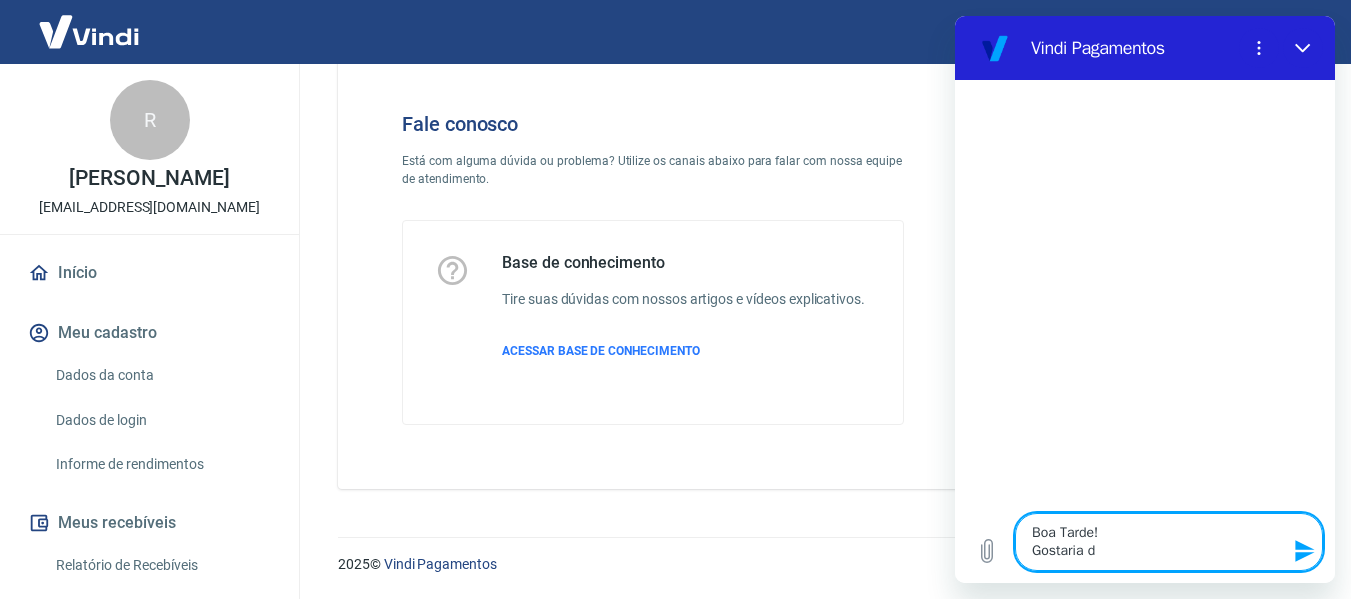 type on "Boa Tarde!
Gostaria de" 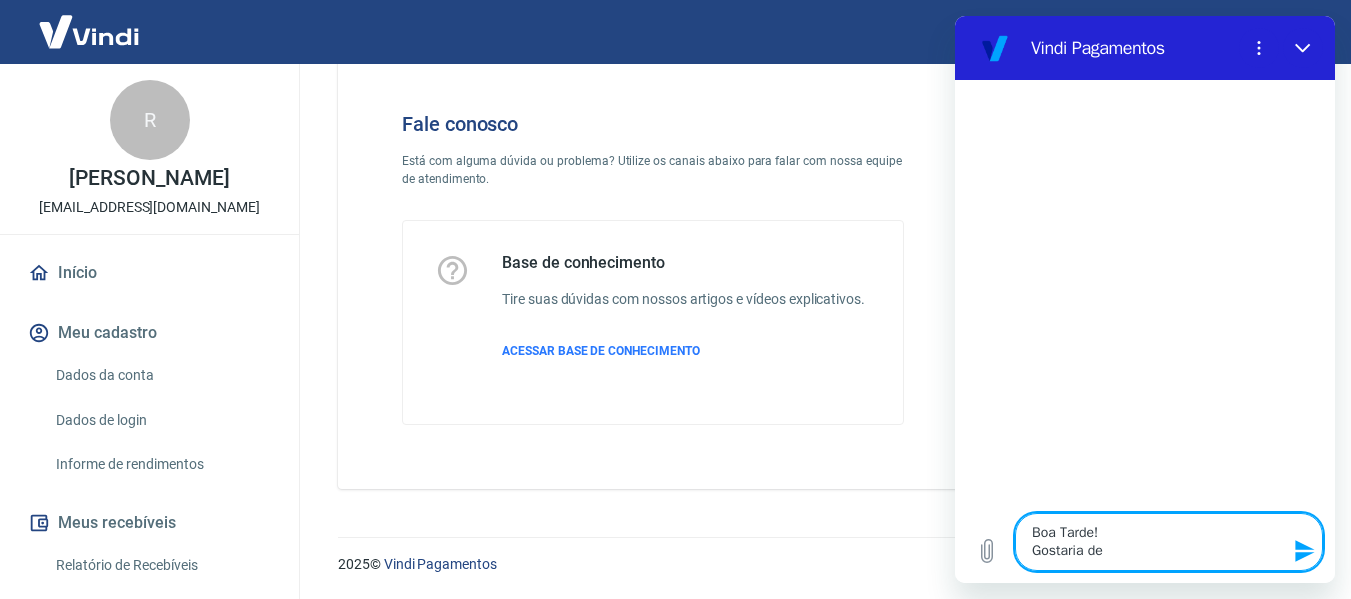 type on "Boa Tarde!
Gostaria de" 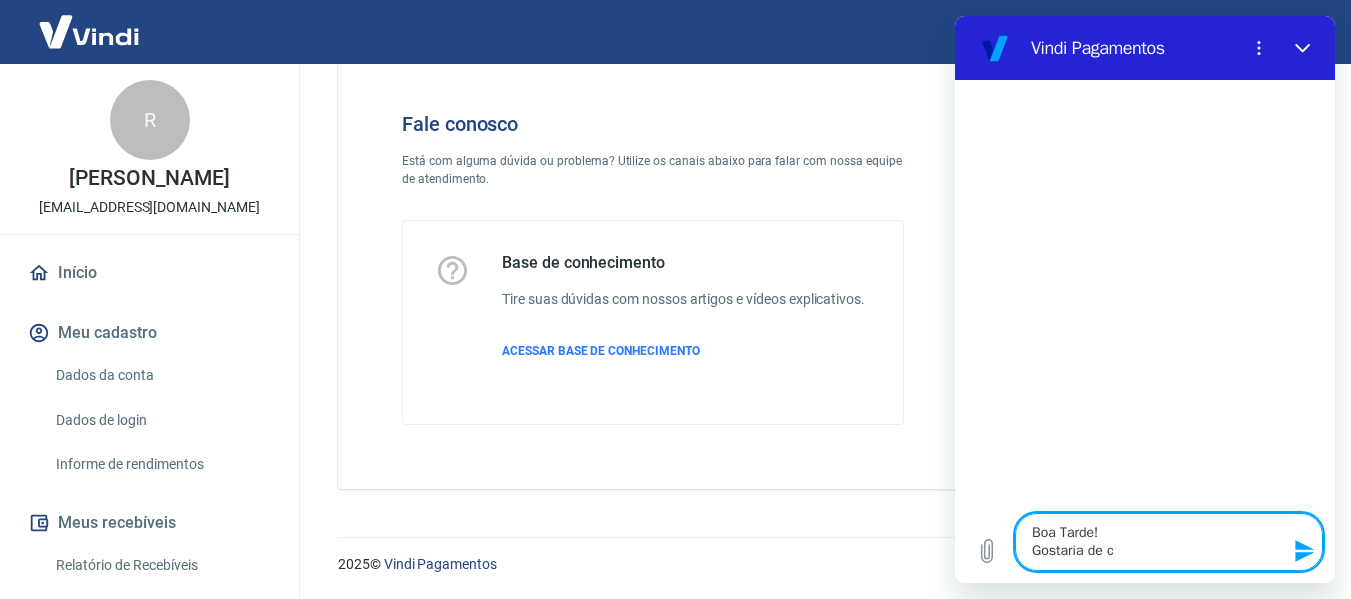 type on "Boa Tarde!
Gostaria de co" 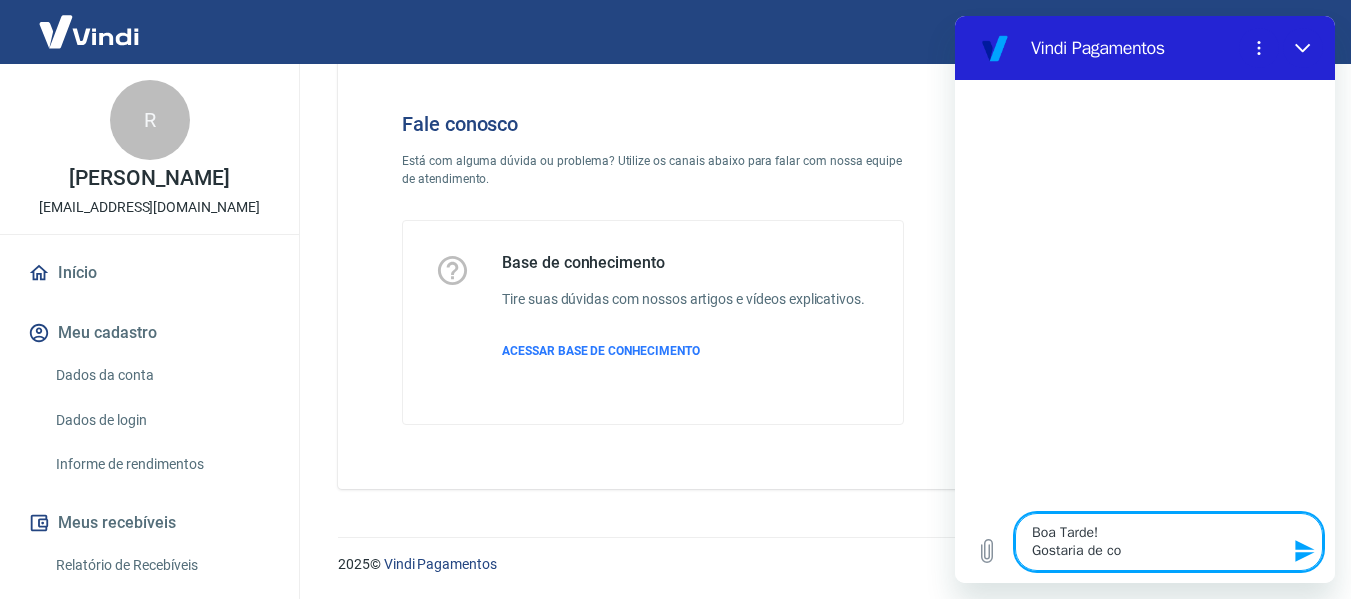 type on "Boa Tarde!
Gostaria de con" 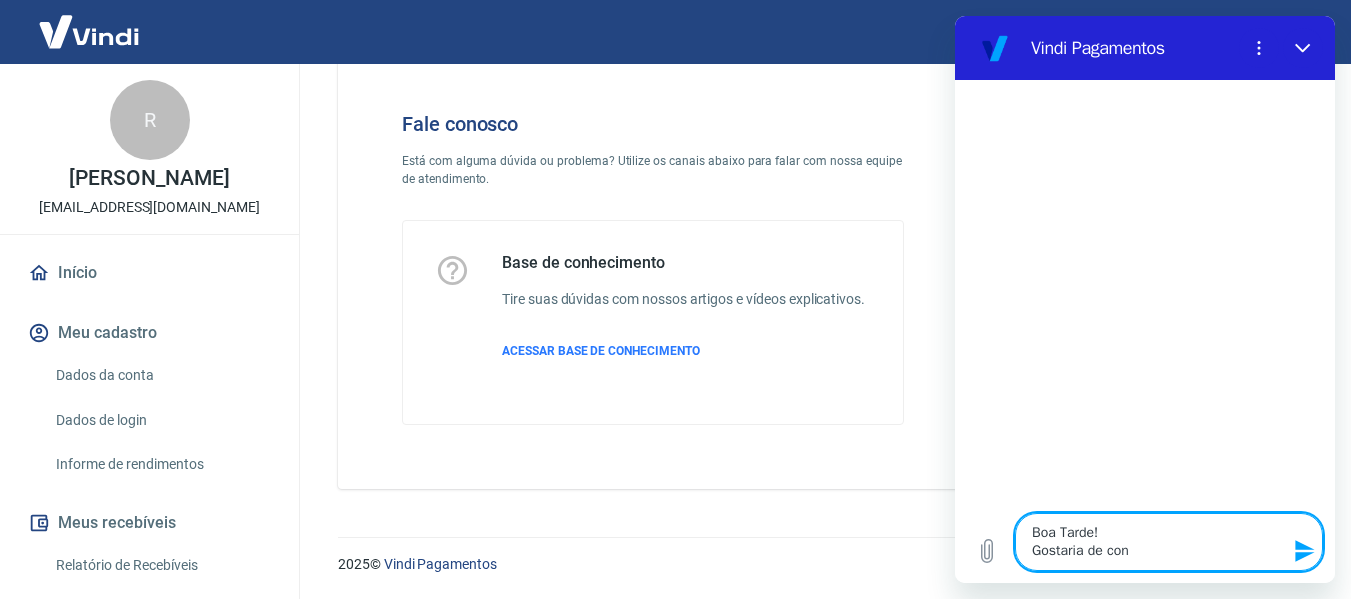 type on "Boa Tarde!
Gostaria de conv" 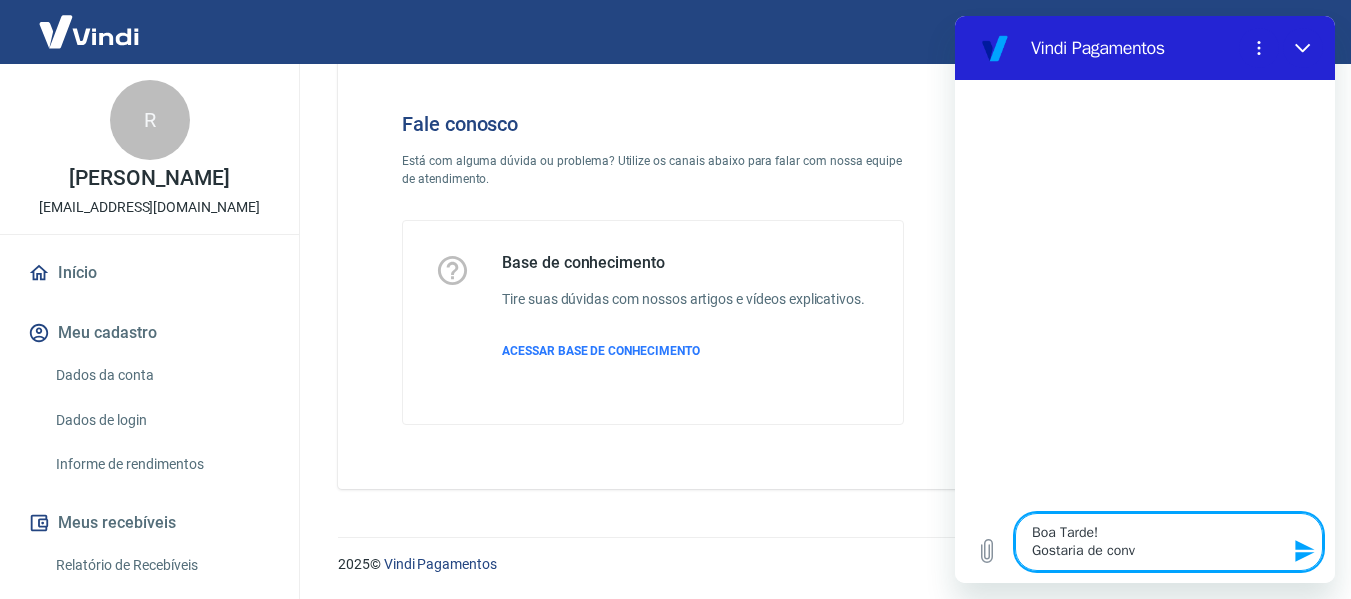 type on "Boa Tarde!
Gostaria de conve" 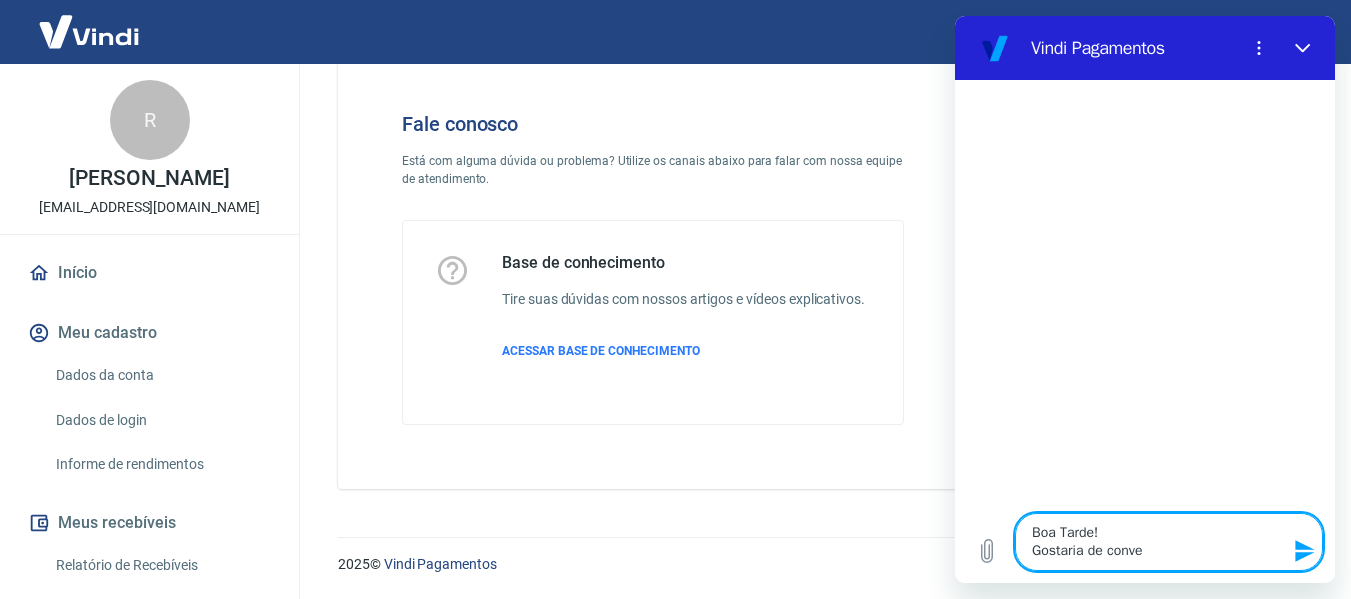 type on "Boa Tarde!
Gostaria de conver" 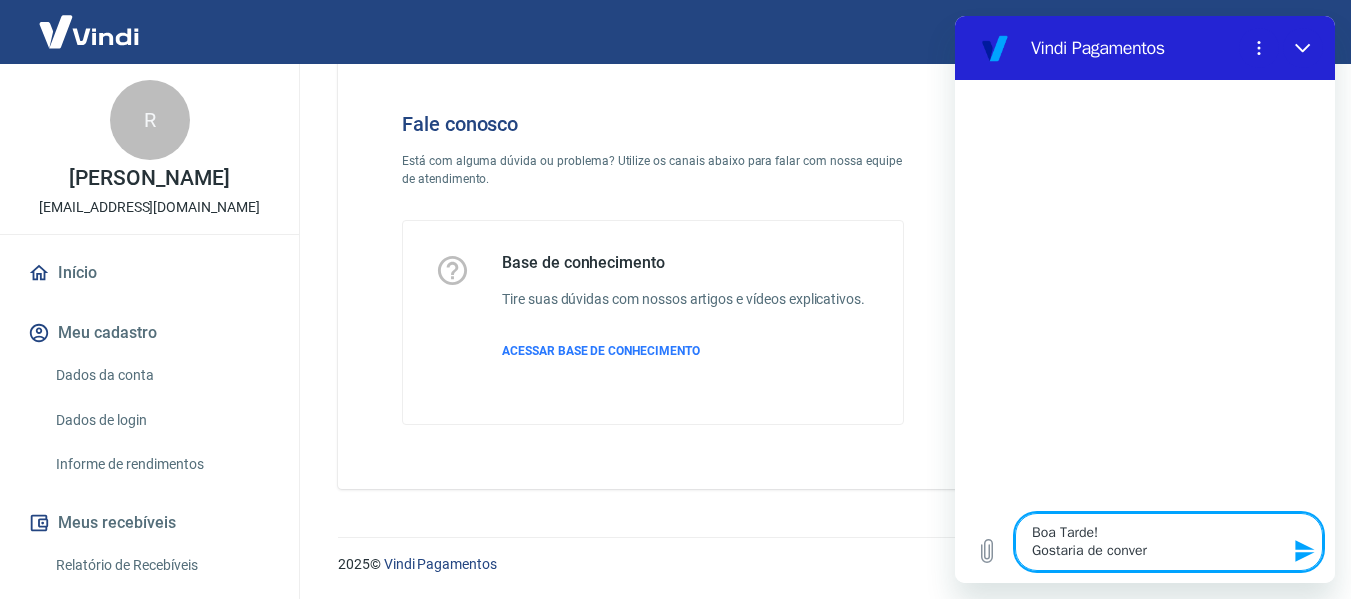 type on "Boa Tarde!
Gostaria de convers" 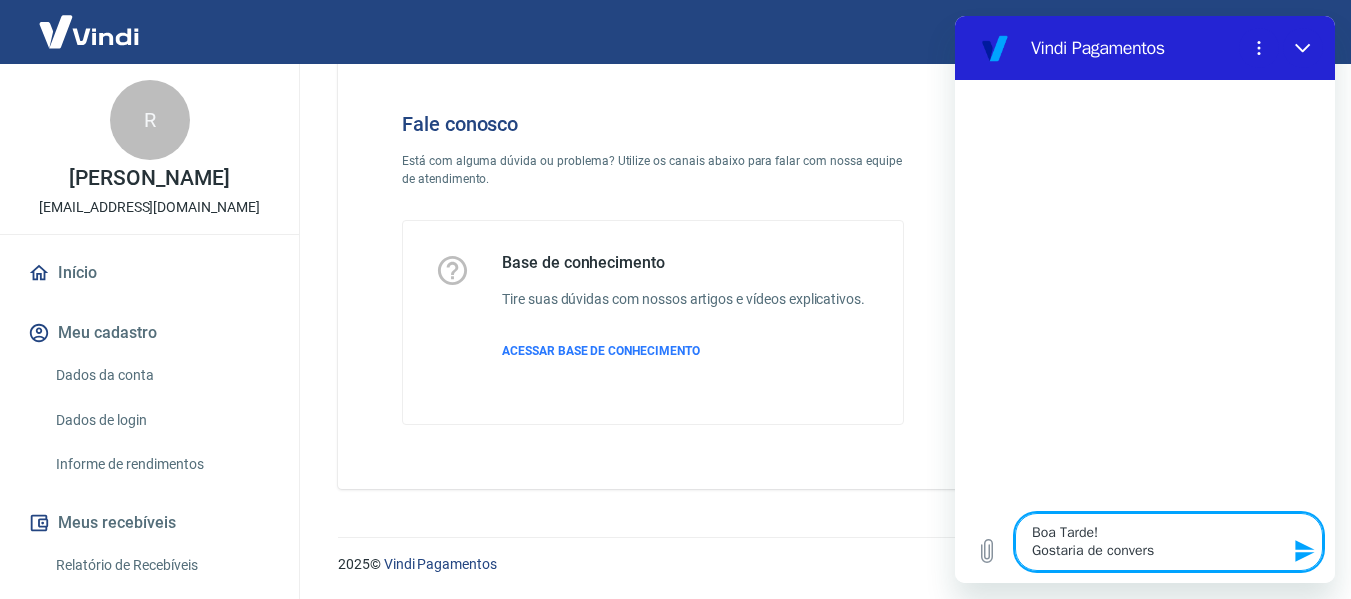 type on "Boa Tarde!
Gostaria de conversa" 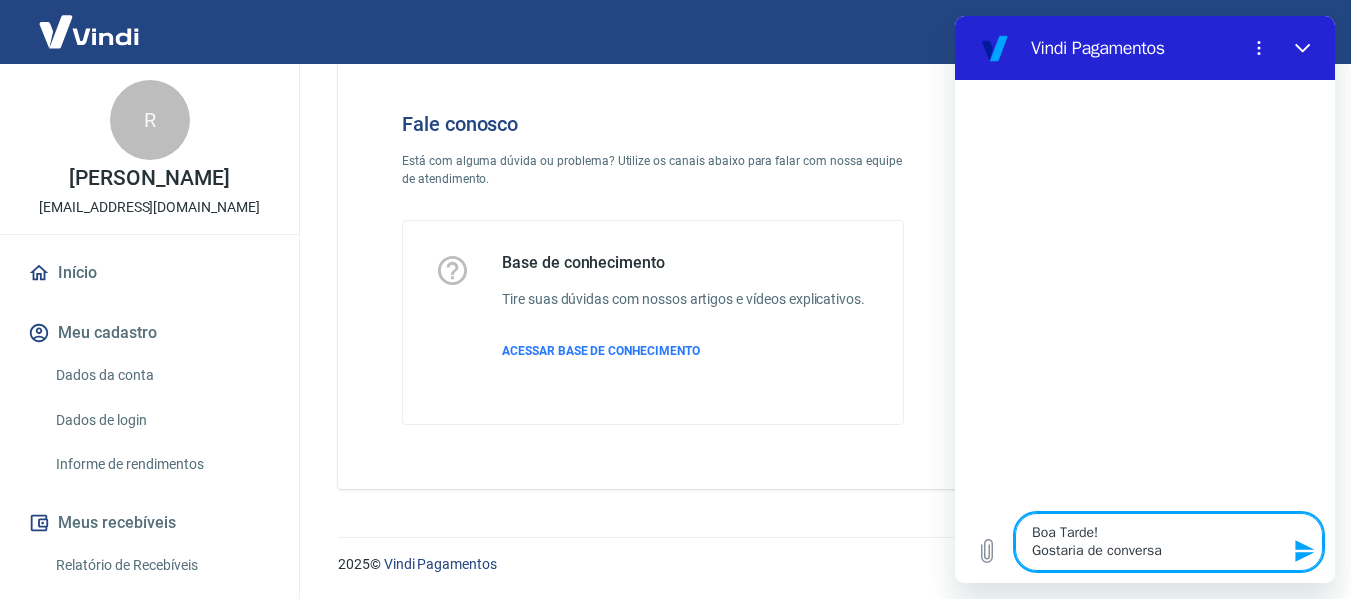 type on "Boa Tarde!
Gostaria de conversar" 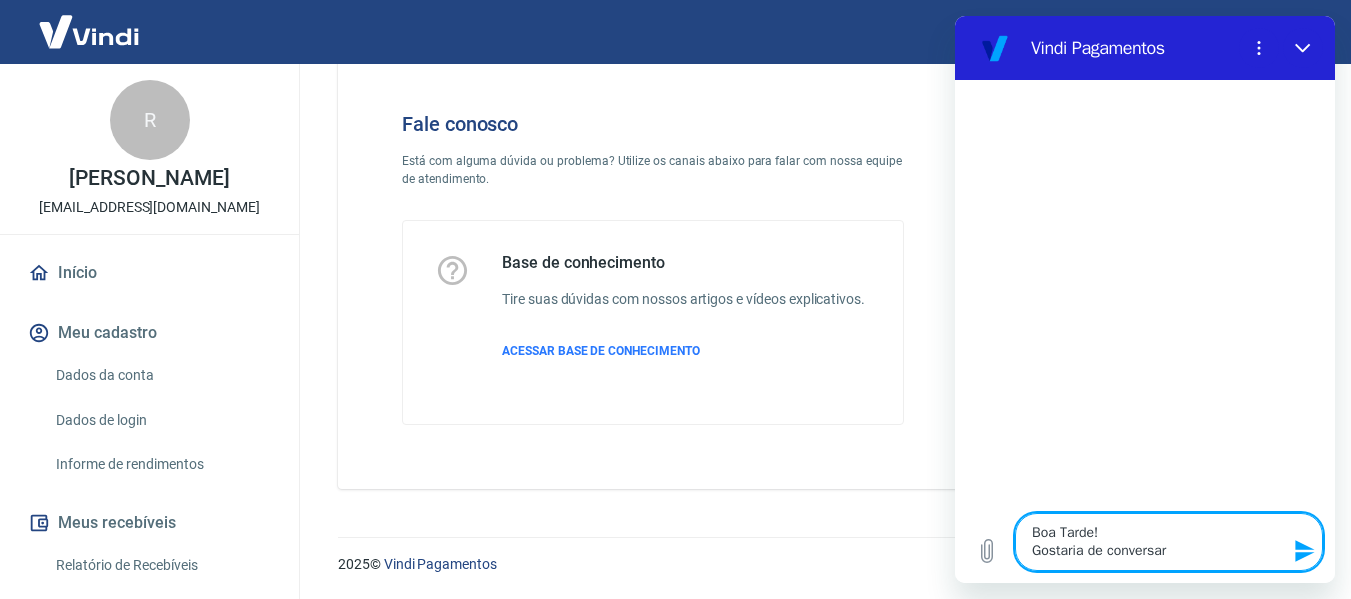type on "Boa Tarde!
Gostaria de conversar" 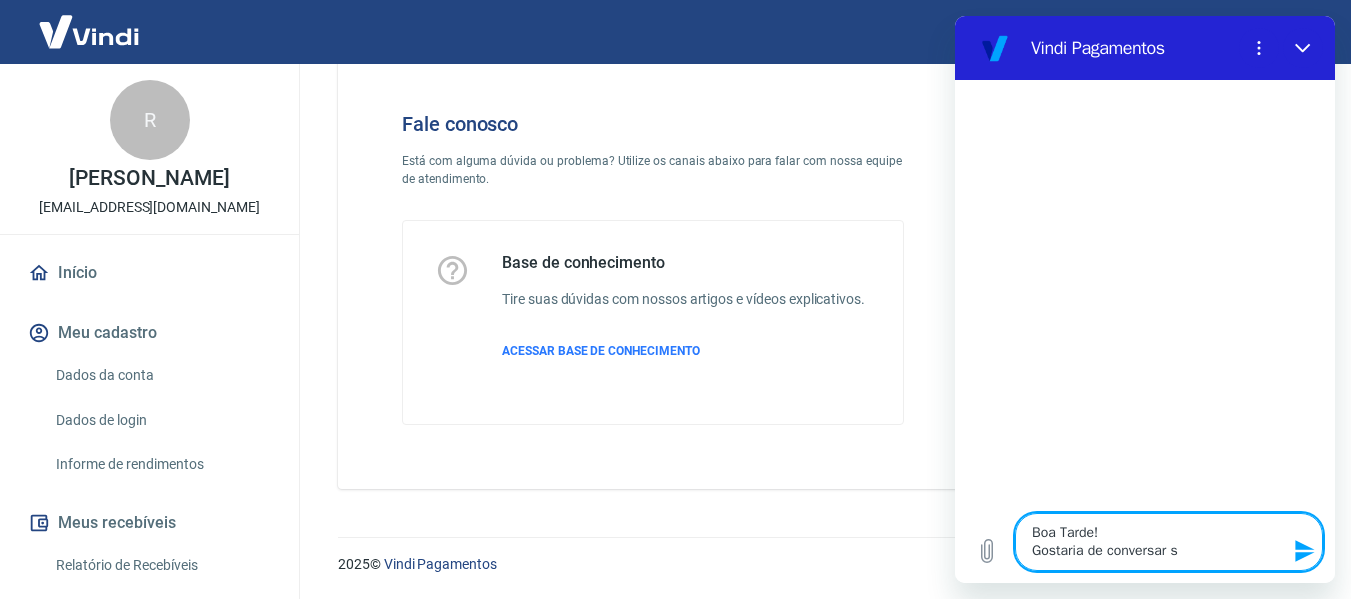 type on "Boa Tarde!
Gostaria de conversar so" 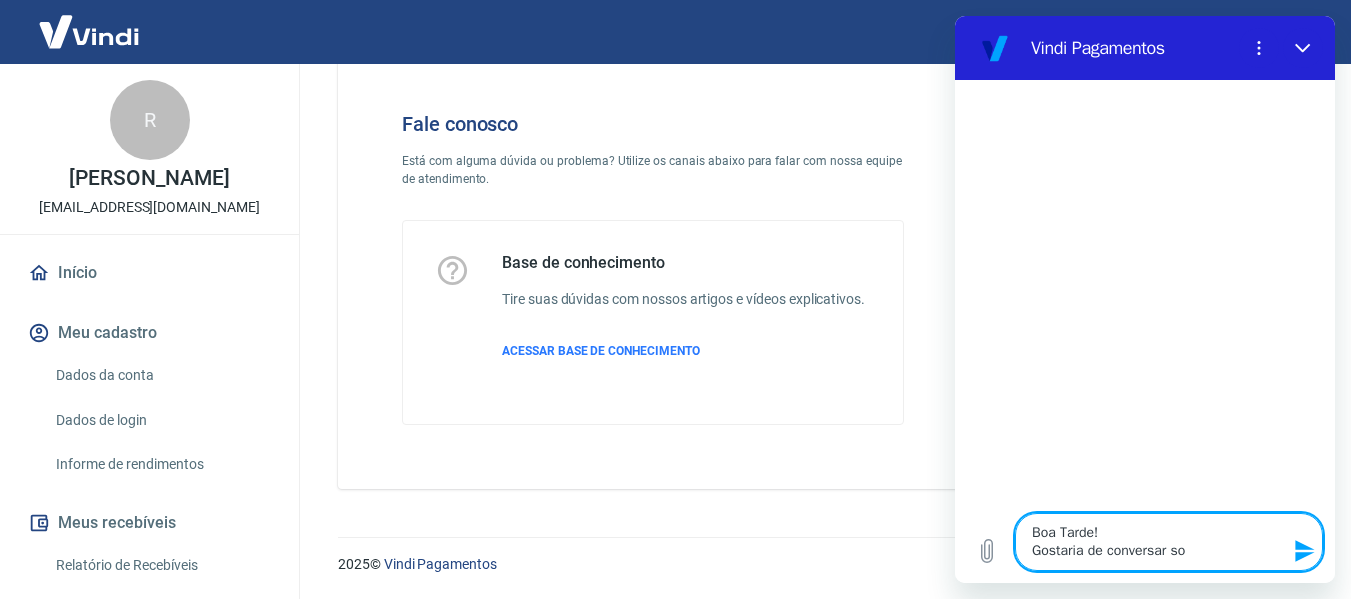 type on "Boa Tarde!
Gostaria de conversar sob" 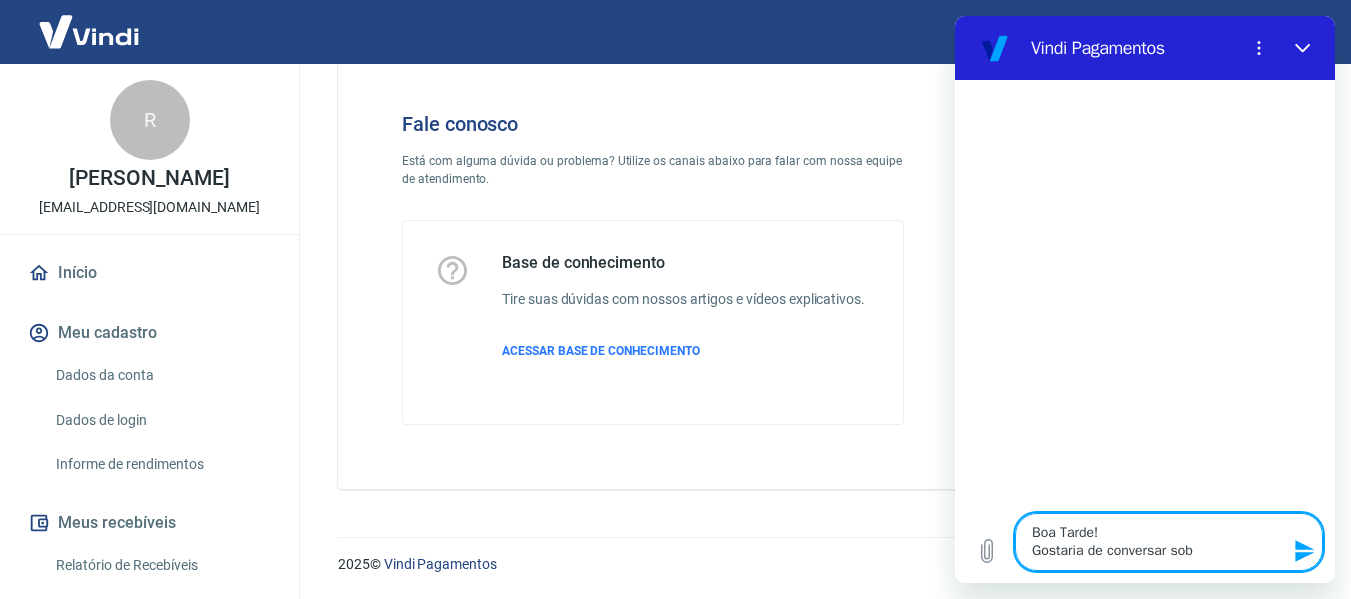 type on "Boa Tarde!
Gostaria de conversar sobr" 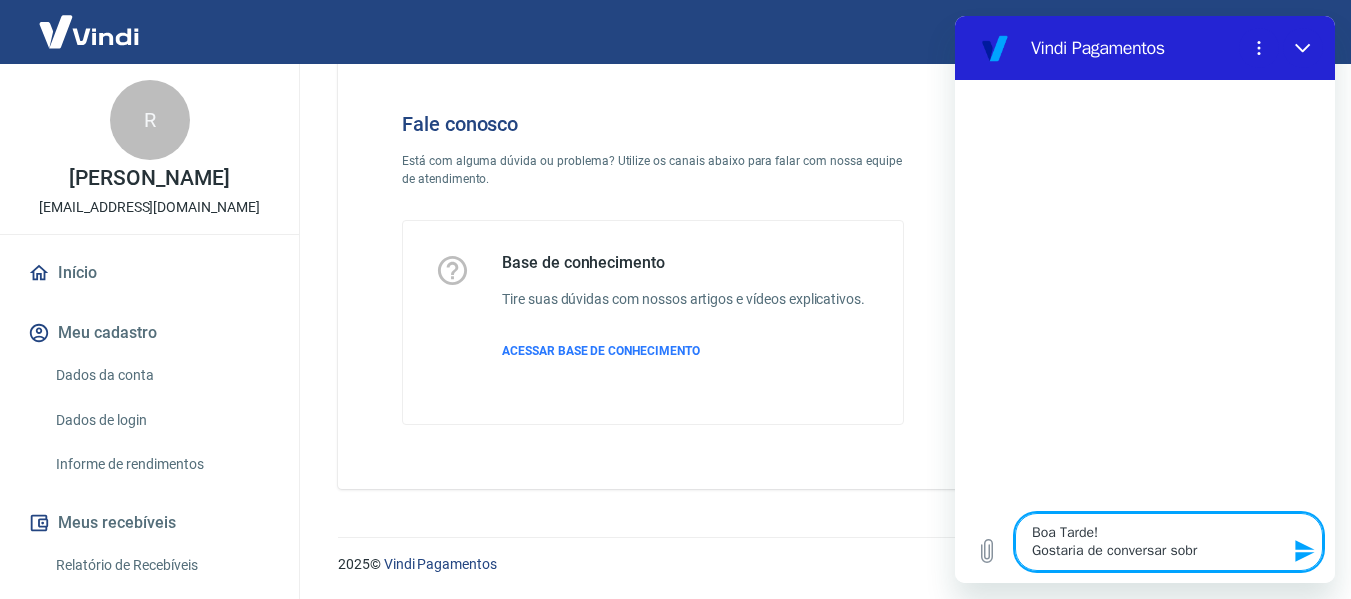 type on "Boa Tarde!
Gostaria de conversar sobre" 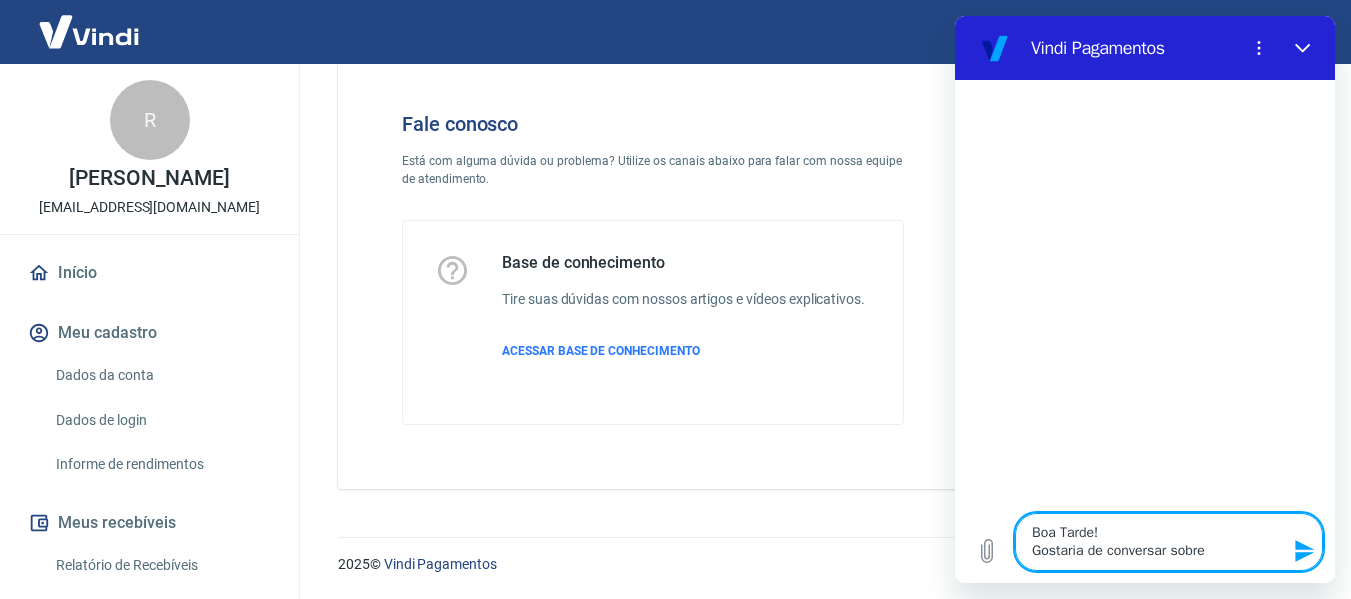 type on "Boa Tarde!
Gostaria de conversar sobre" 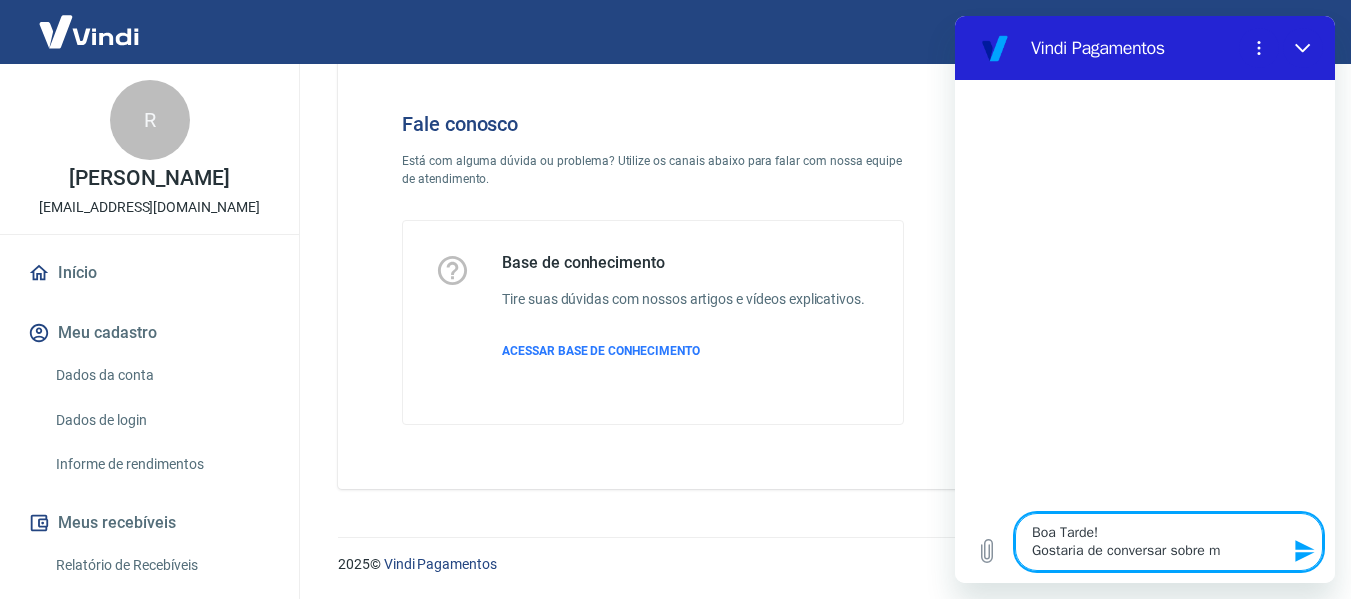 type on "Boa Tarde!
Gostaria de conversar sobre mi" 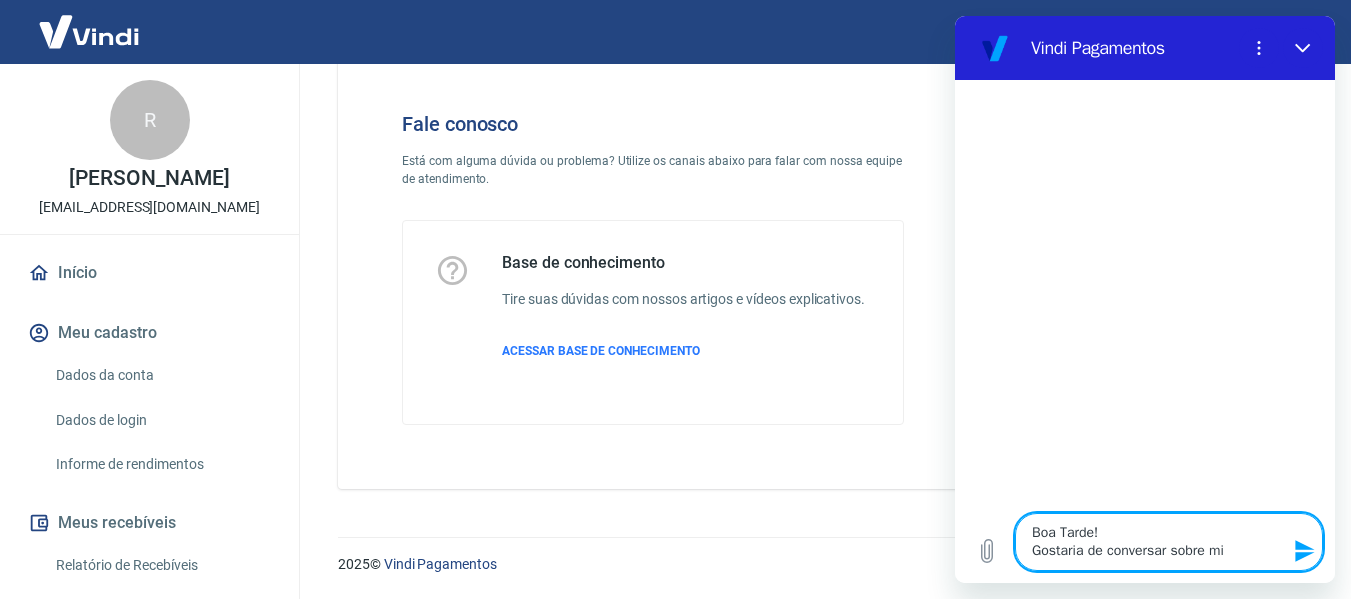 type on "Boa Tarde!
Gostaria de conversar sobre min" 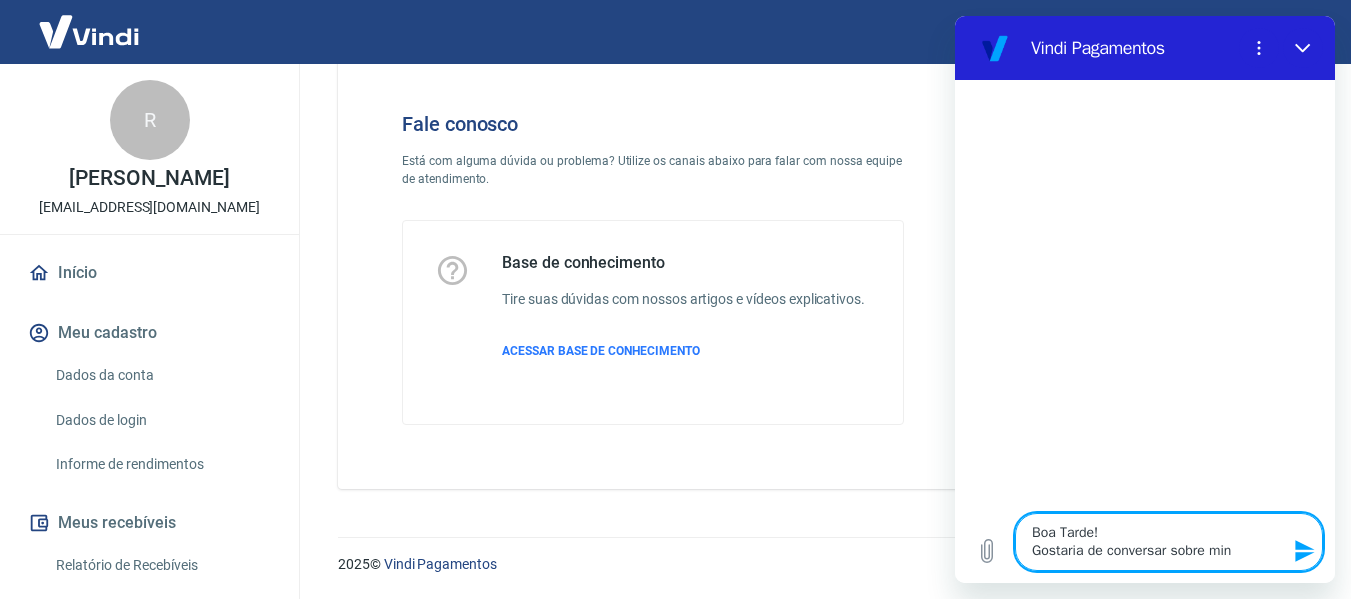 type on "Boa Tarde!
Gostaria de conversar sobre minh" 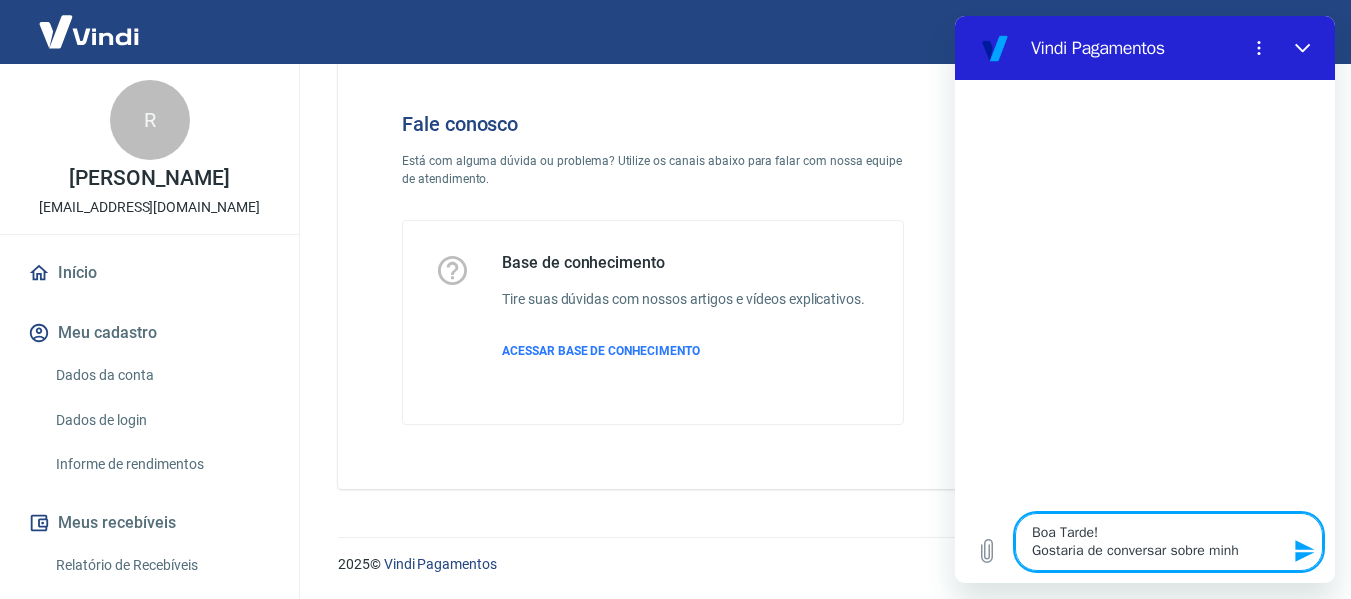 type on "Boa Tarde!
Gostaria de conversar sobre minha" 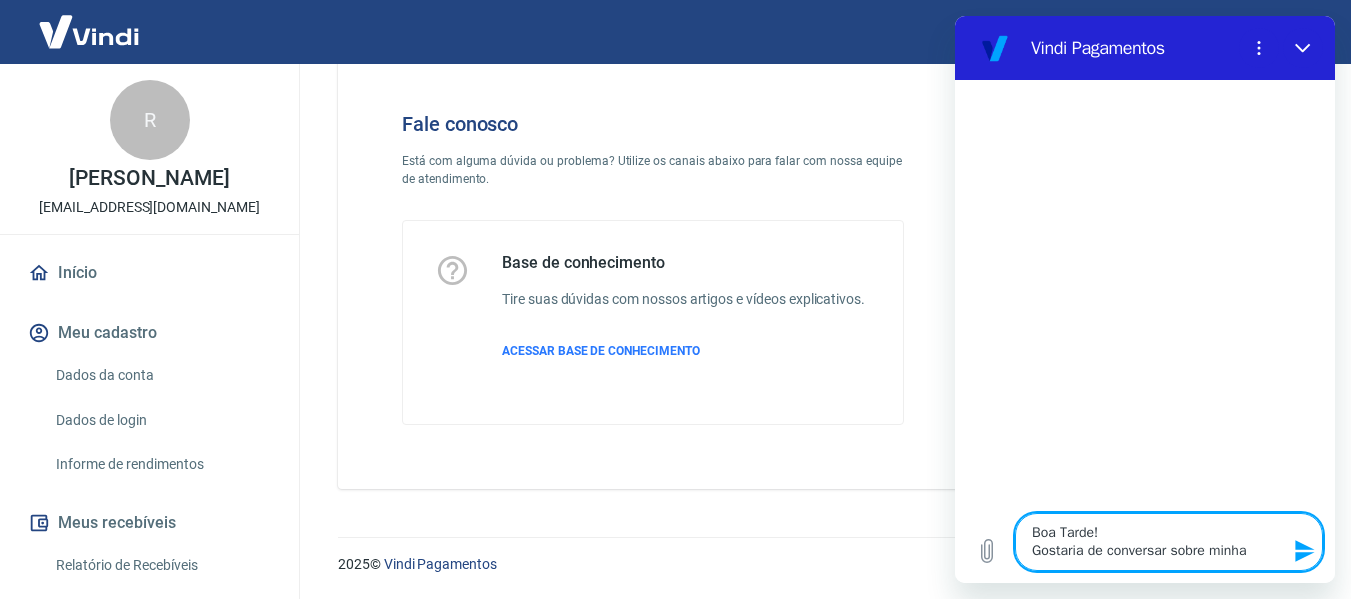 type on "Boa Tarde!
Gostaria de conversar sobre minhas" 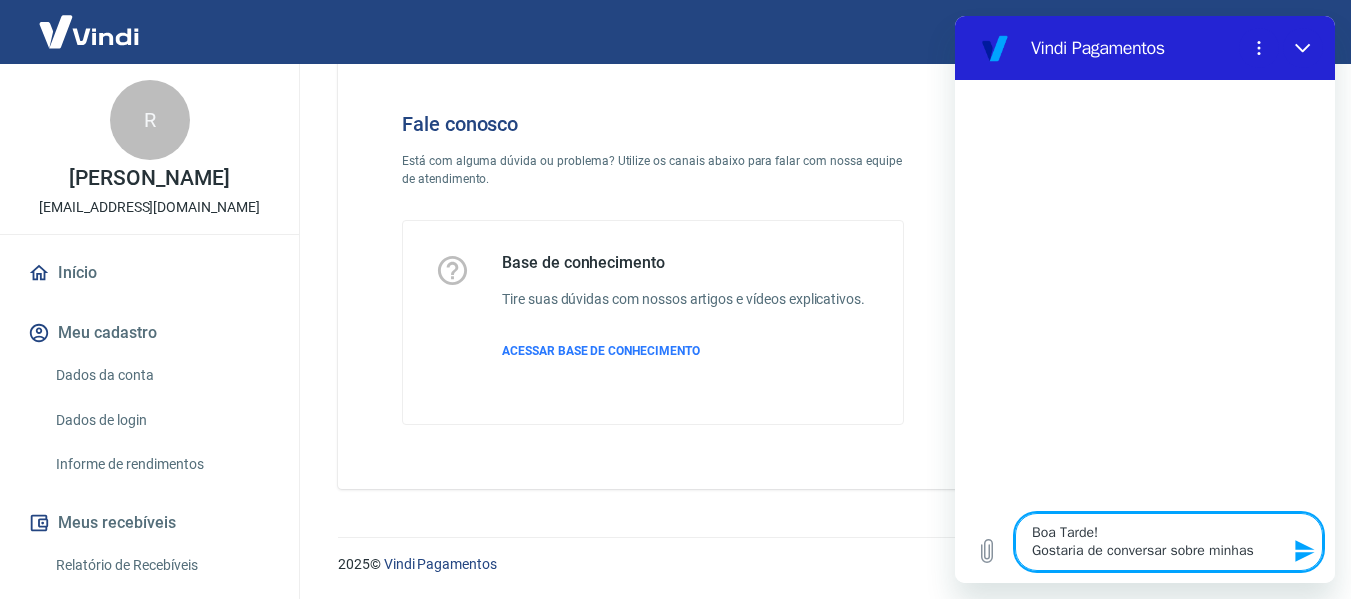 type on "Boa Tarde!
Gostaria de conversar sobre minhas" 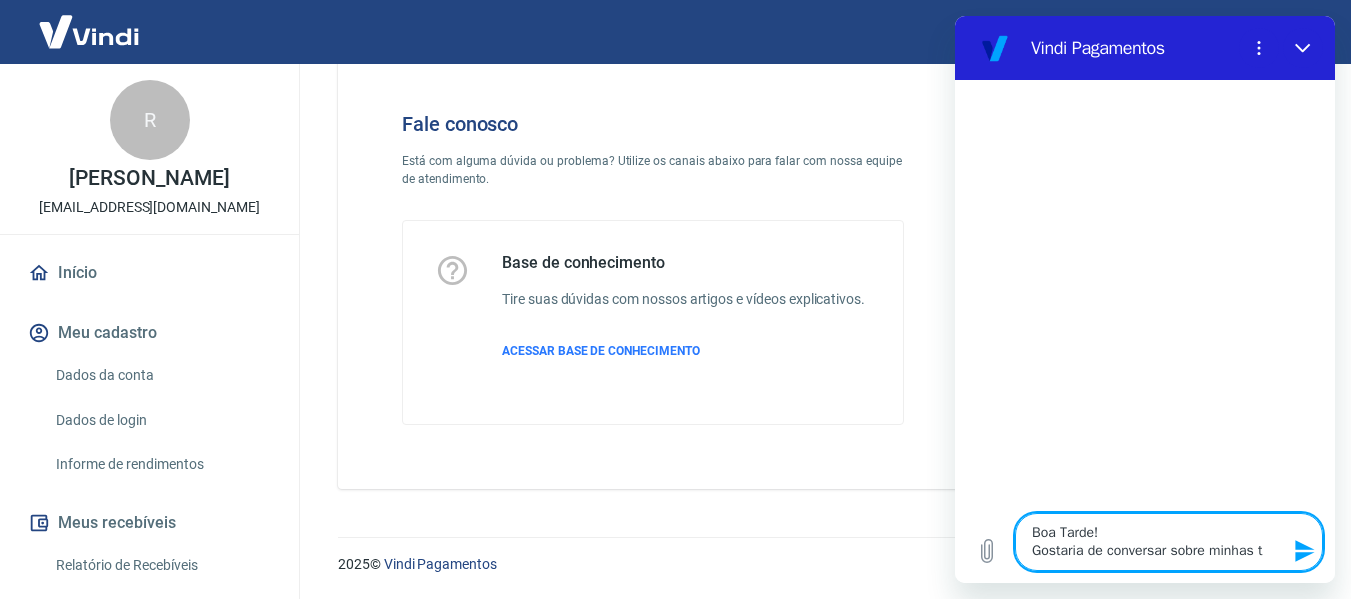 type on "Boa Tarde!
Gostaria de conversar sobre minhas ta" 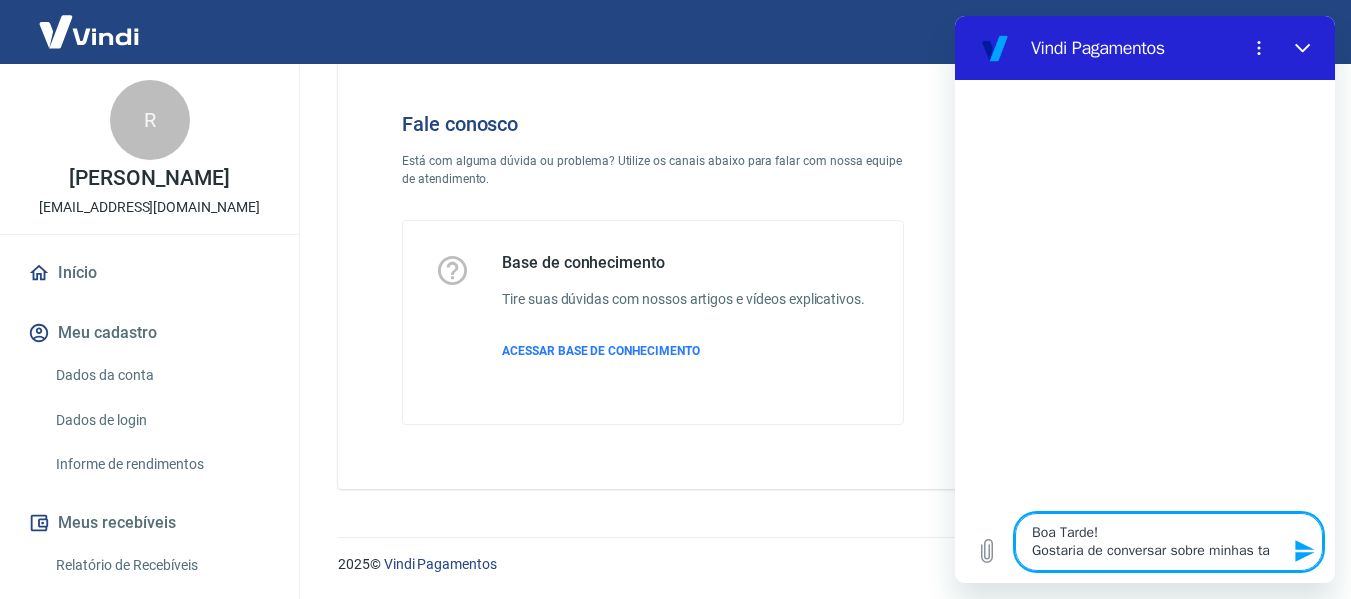 type on "Boa Tarde!
Gostaria de conversar sobre minhas tax" 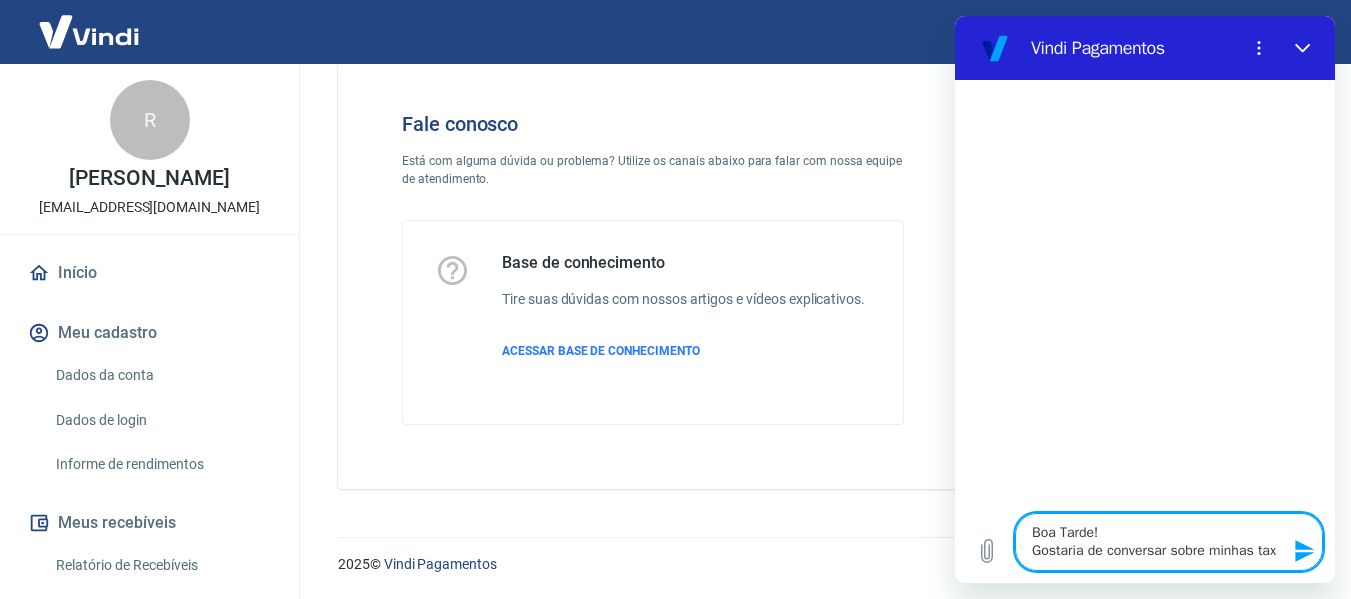 type on "Boa Tarde!
Gostaria de conversar sobre minhas taxa" 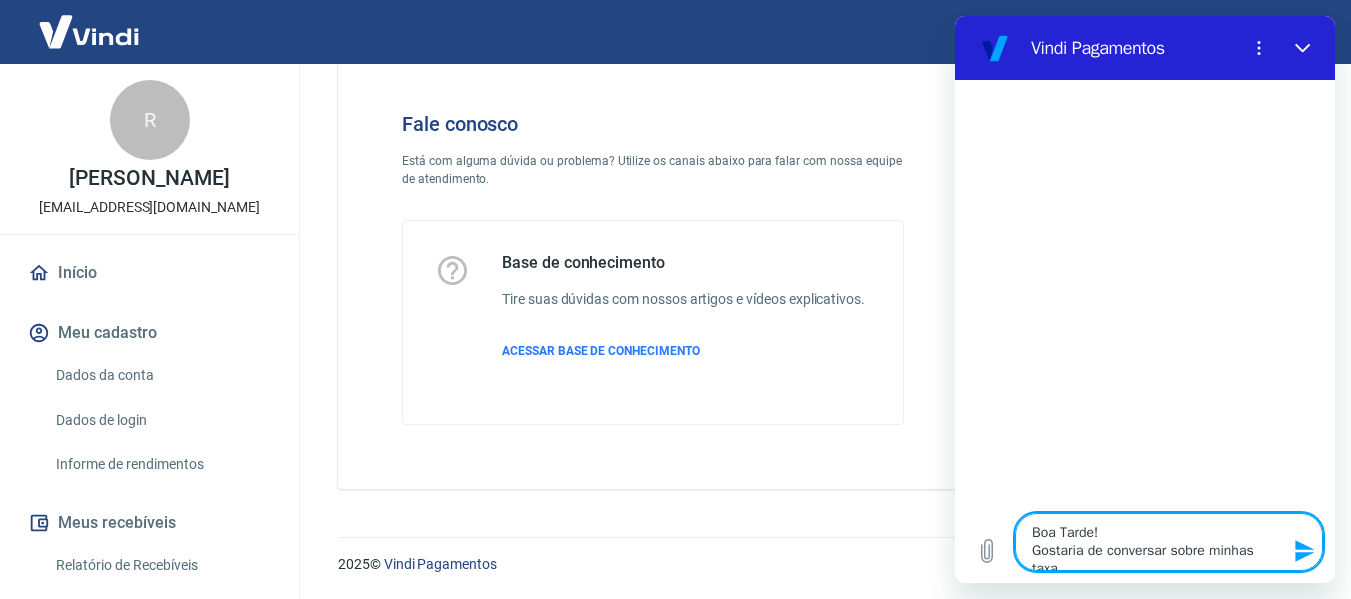 type on "Boa Tarde!
Gostaria de conversar sobre minhas taxas" 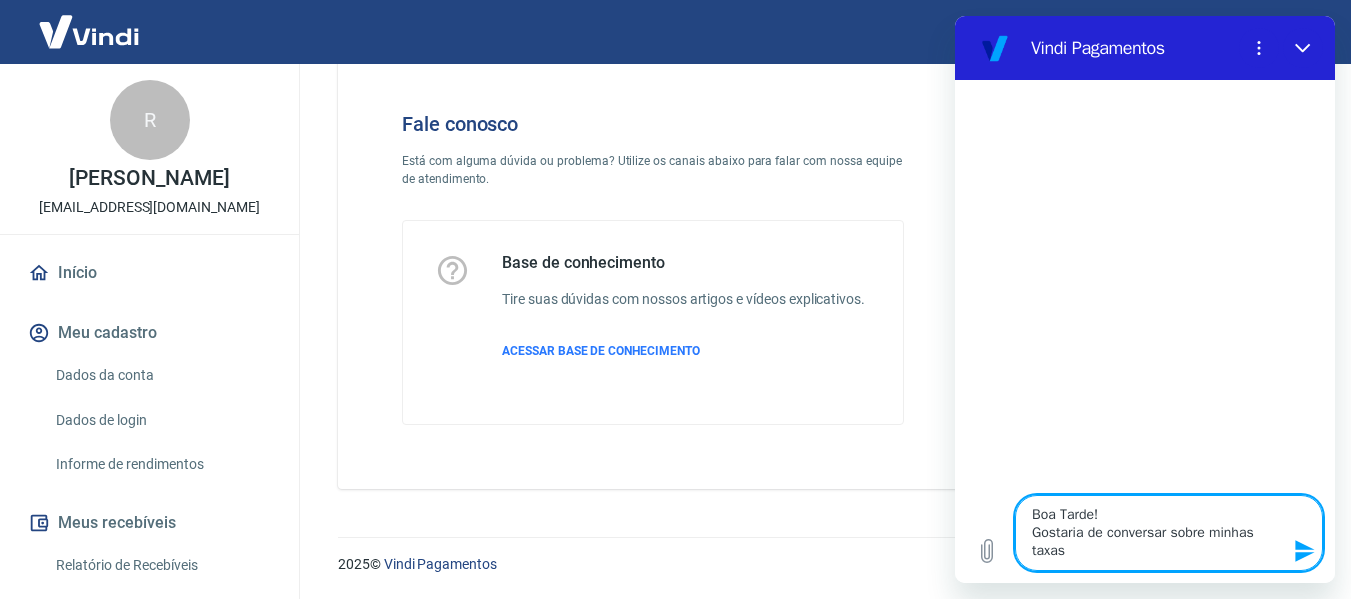 type 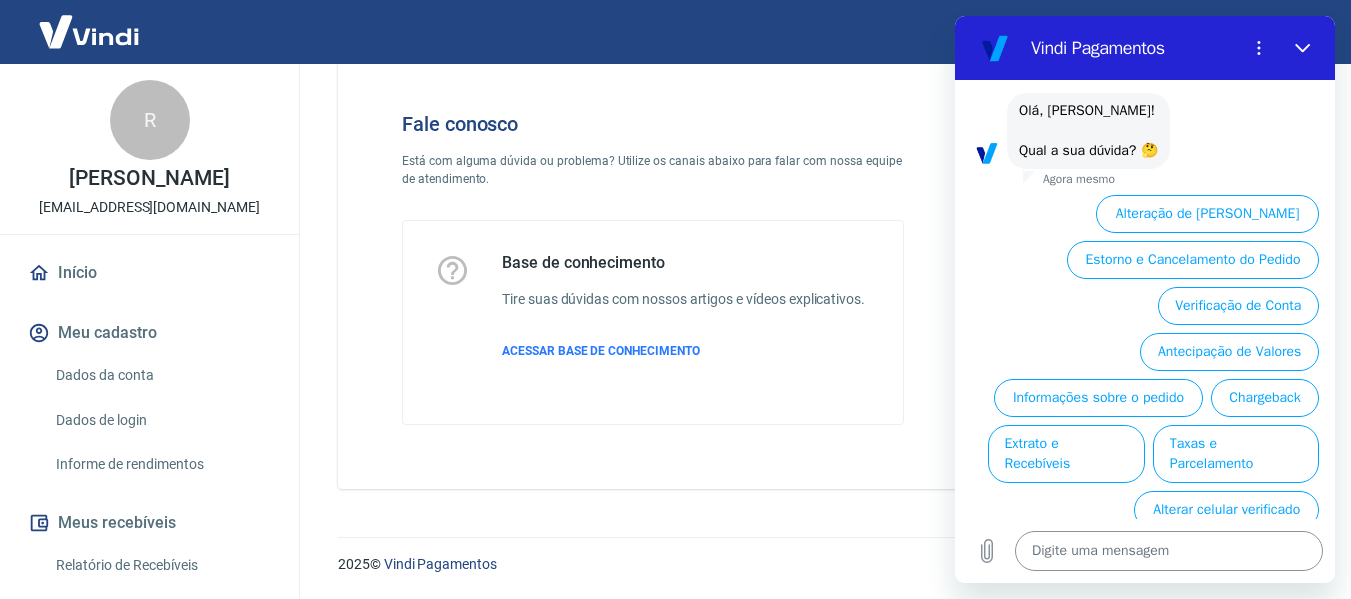 scroll, scrollTop: 178, scrollLeft: 0, axis: vertical 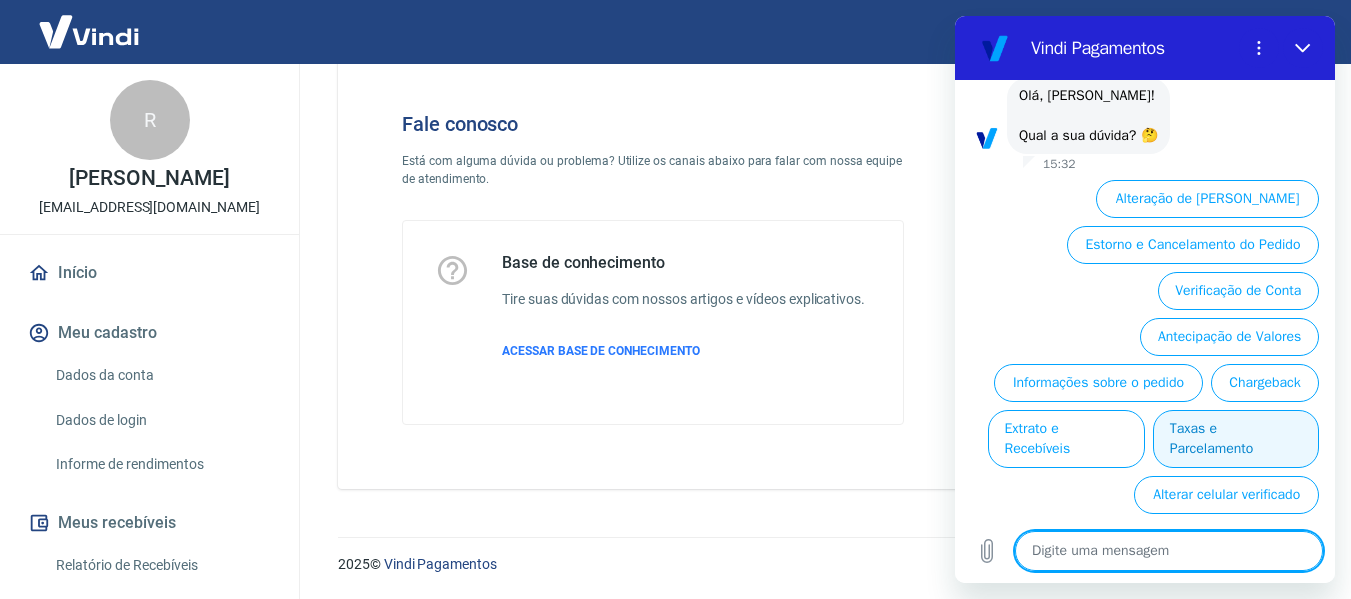 click on "Taxas e Parcelamento" at bounding box center (1236, 439) 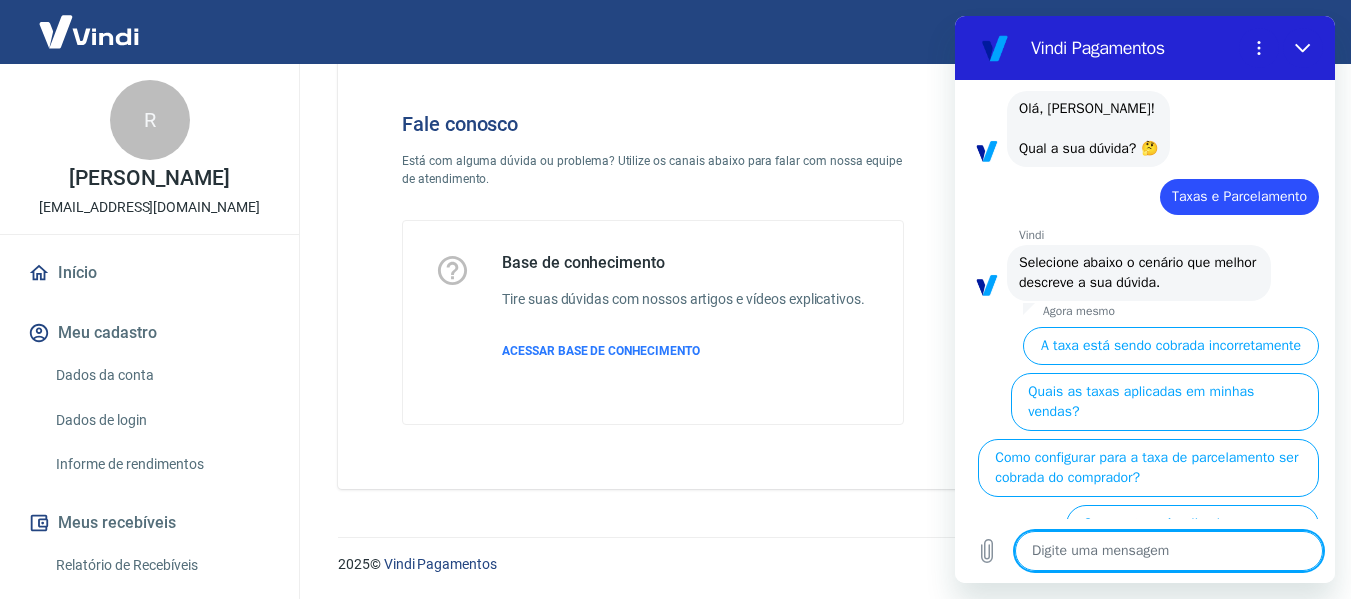 scroll, scrollTop: 214, scrollLeft: 0, axis: vertical 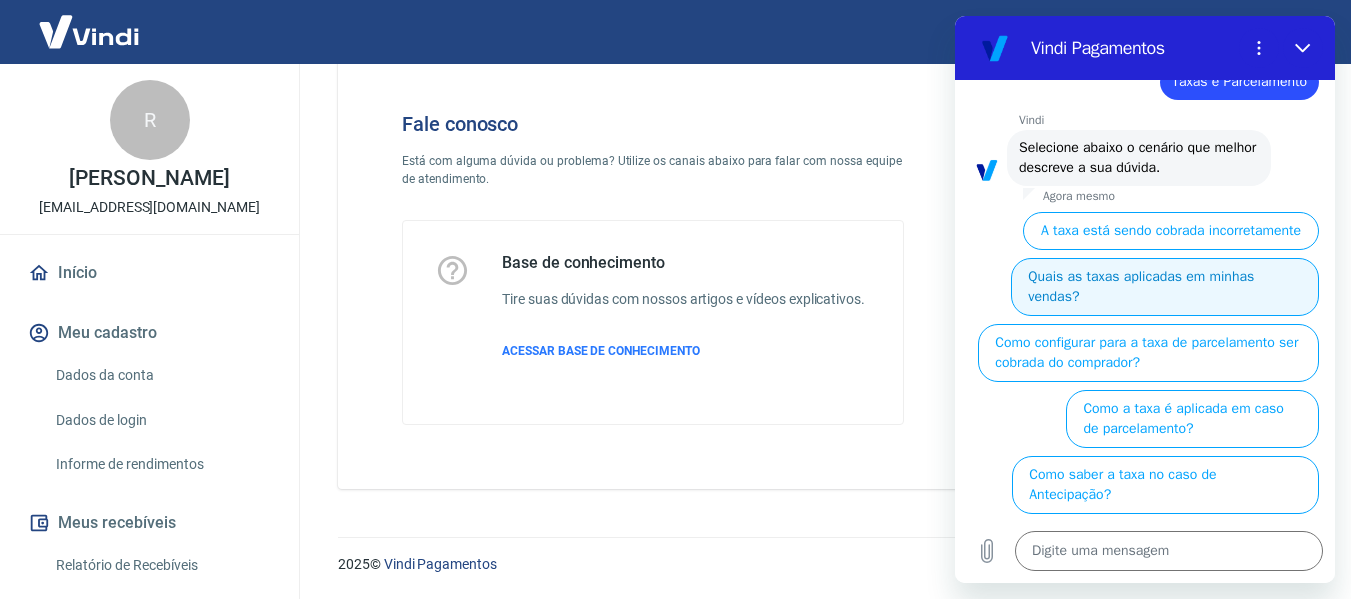 click on "Quais as taxas aplicadas em minhas vendas?" at bounding box center (1165, 287) 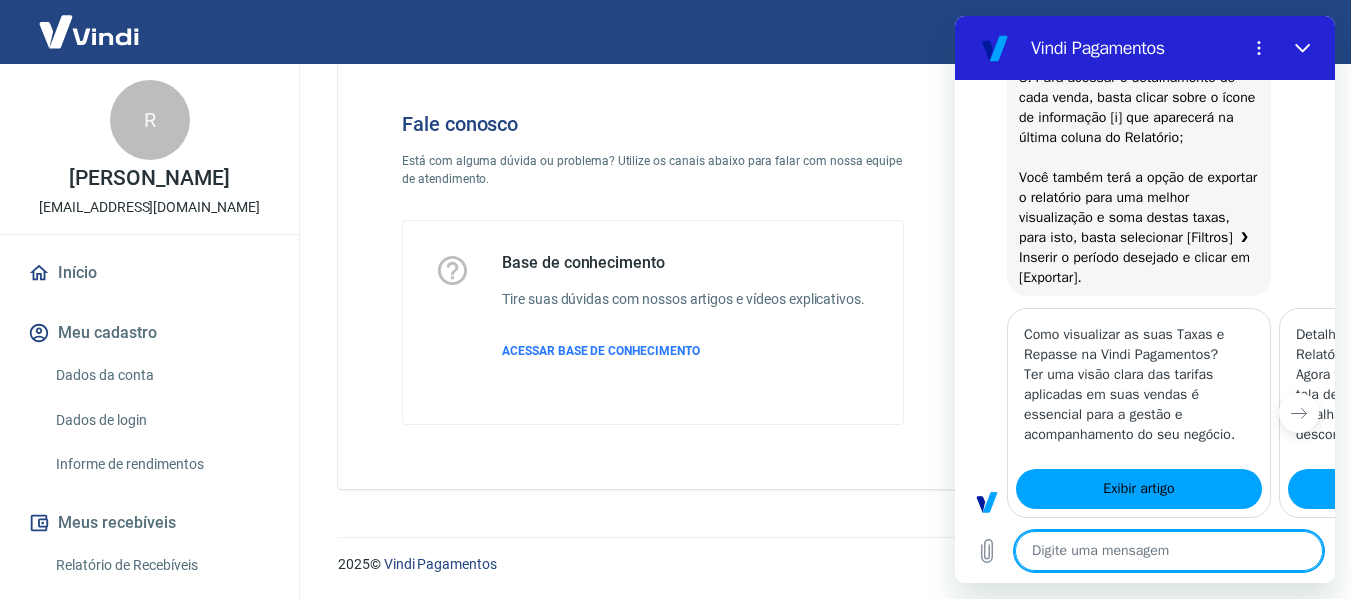 type on "x" 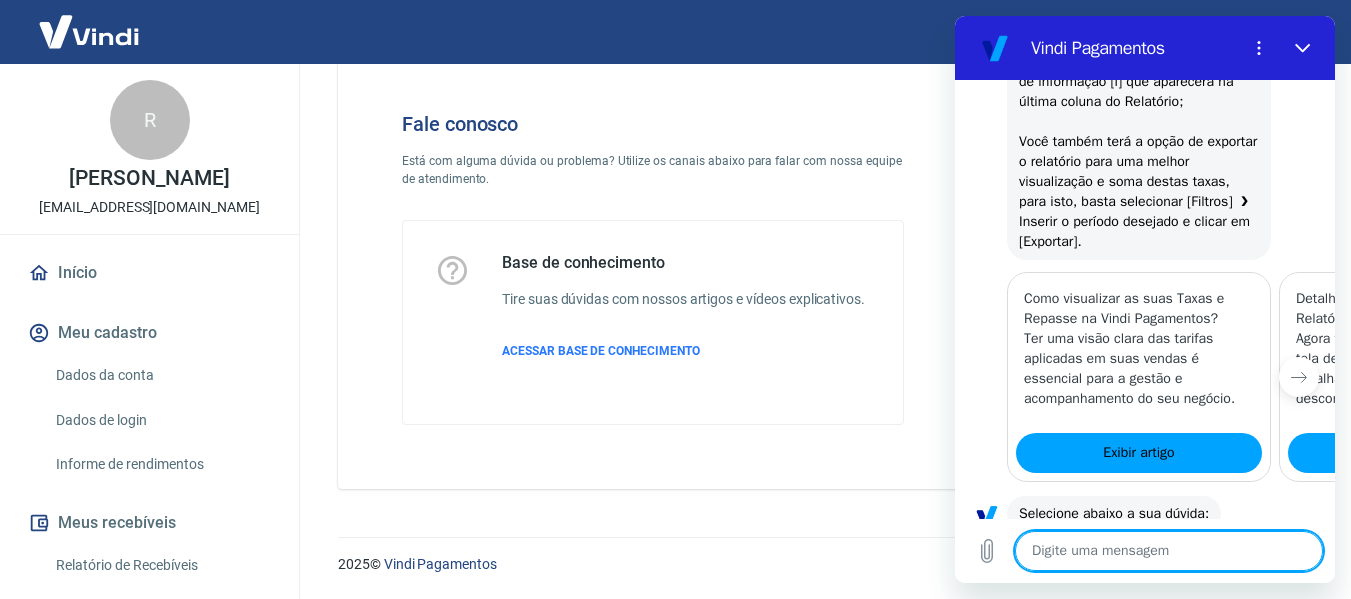 scroll, scrollTop: 868, scrollLeft: 0, axis: vertical 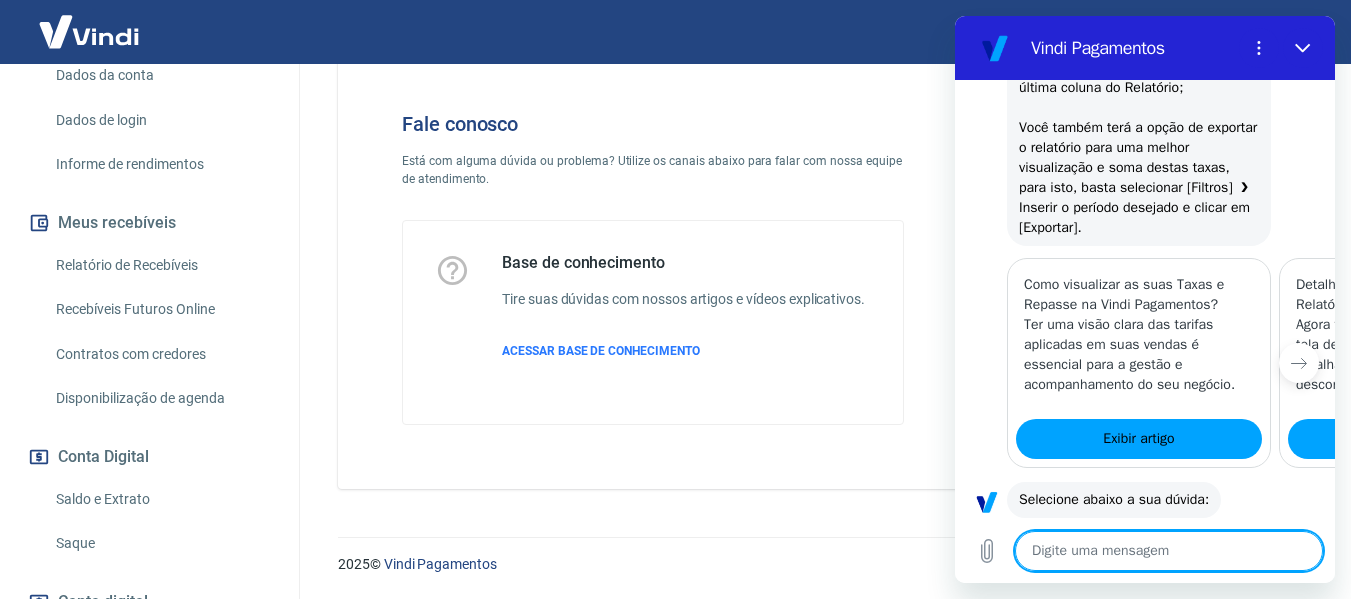 click at bounding box center (89, 31) 